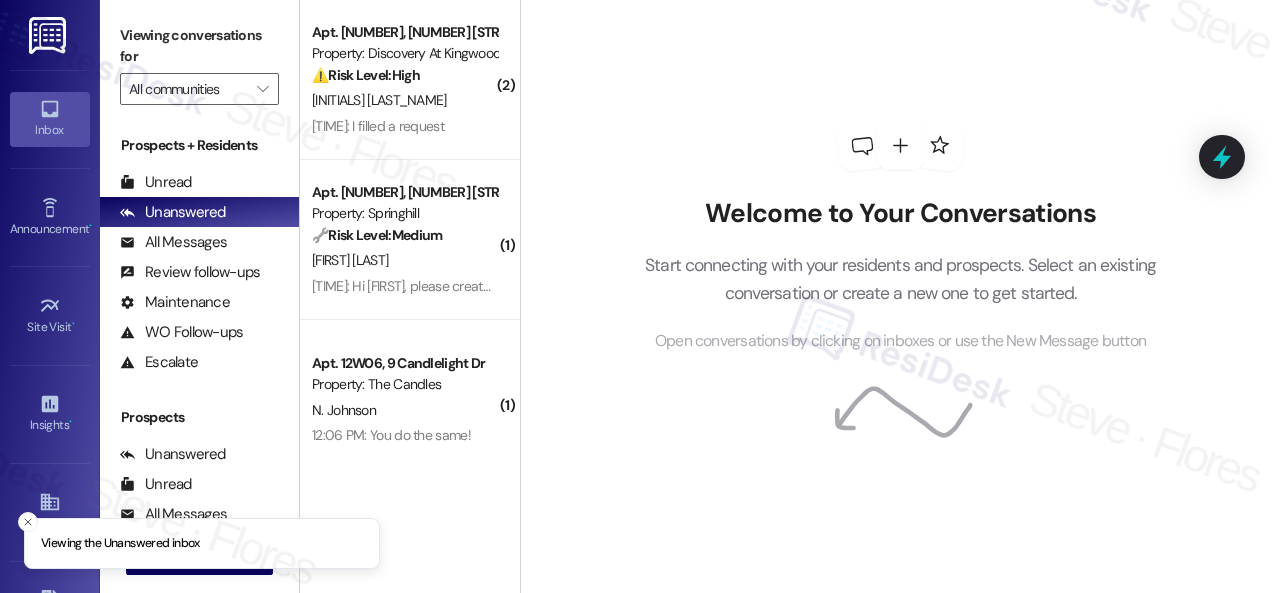scroll, scrollTop: 0, scrollLeft: 0, axis: both 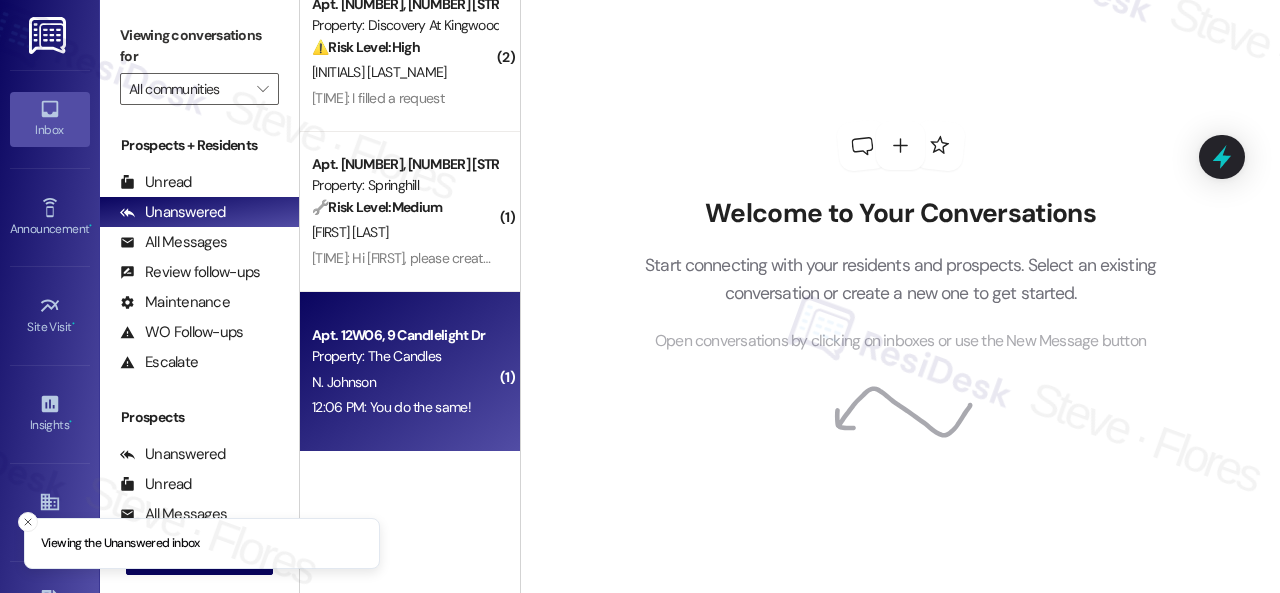 click on "Property: The Candles" at bounding box center [404, 356] 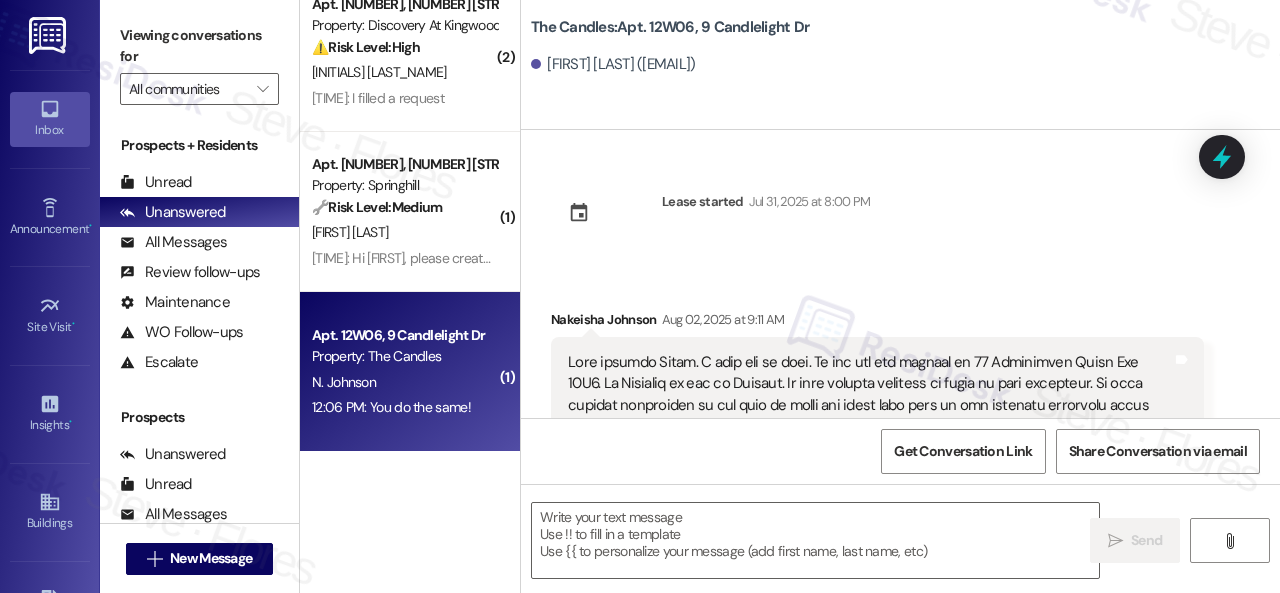 scroll, scrollTop: 4778, scrollLeft: 0, axis: vertical 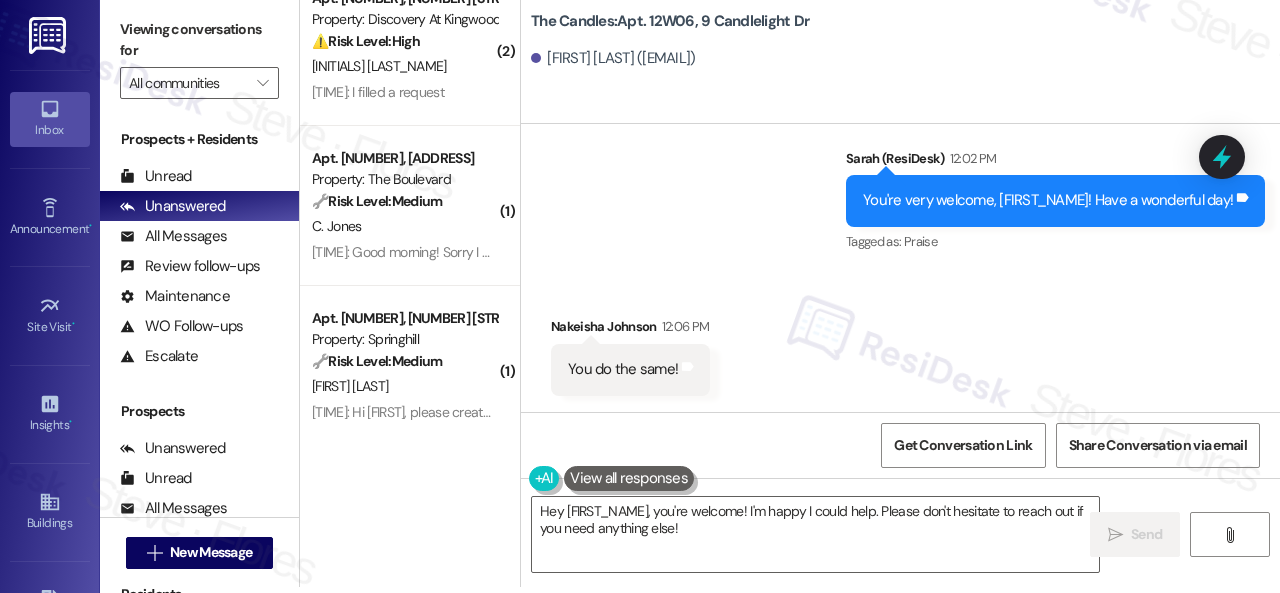 drag, startPoint x: 716, startPoint y: 535, endPoint x: 410, endPoint y: 449, distance: 317.85532 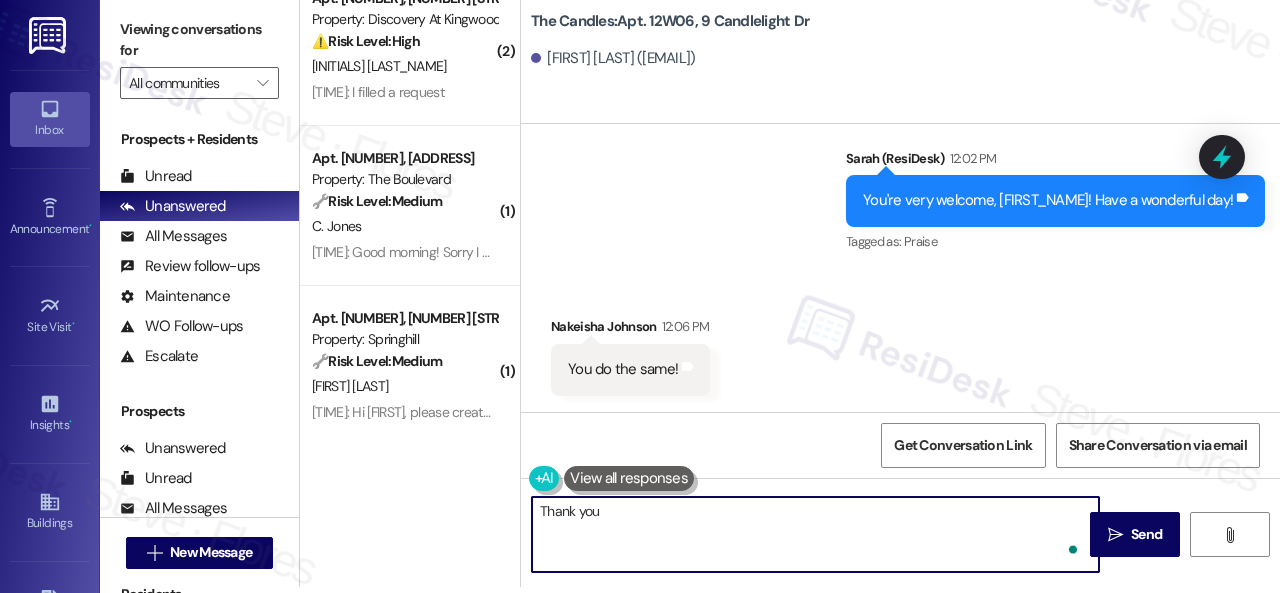 type on "Thank you!" 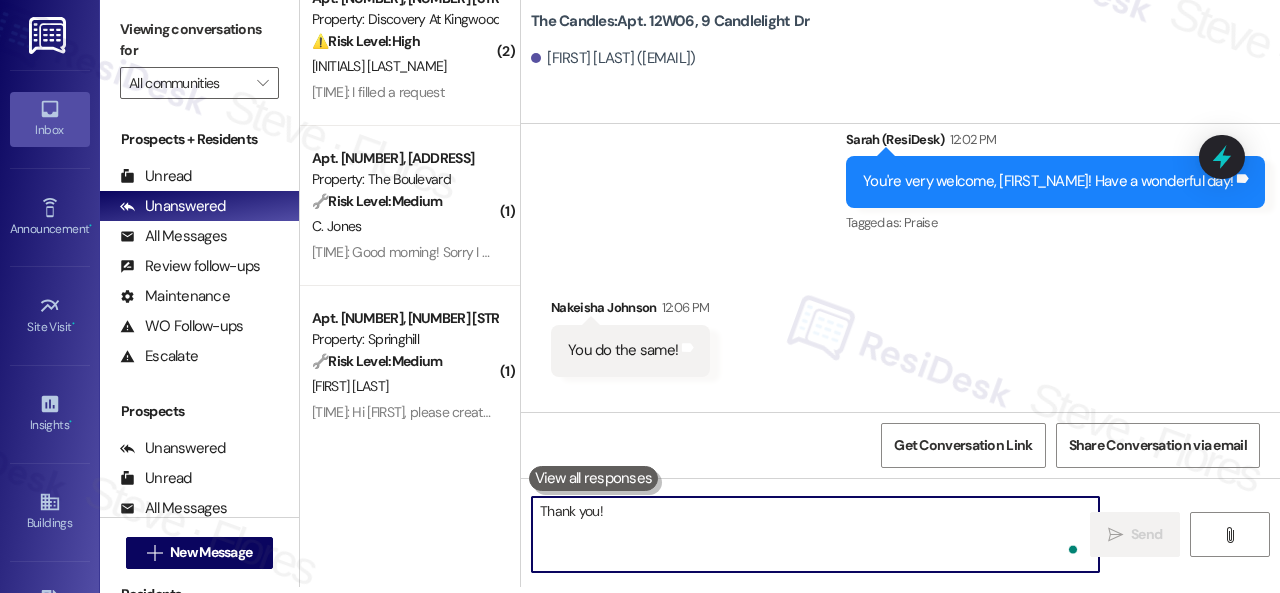 scroll, scrollTop: 0, scrollLeft: 0, axis: both 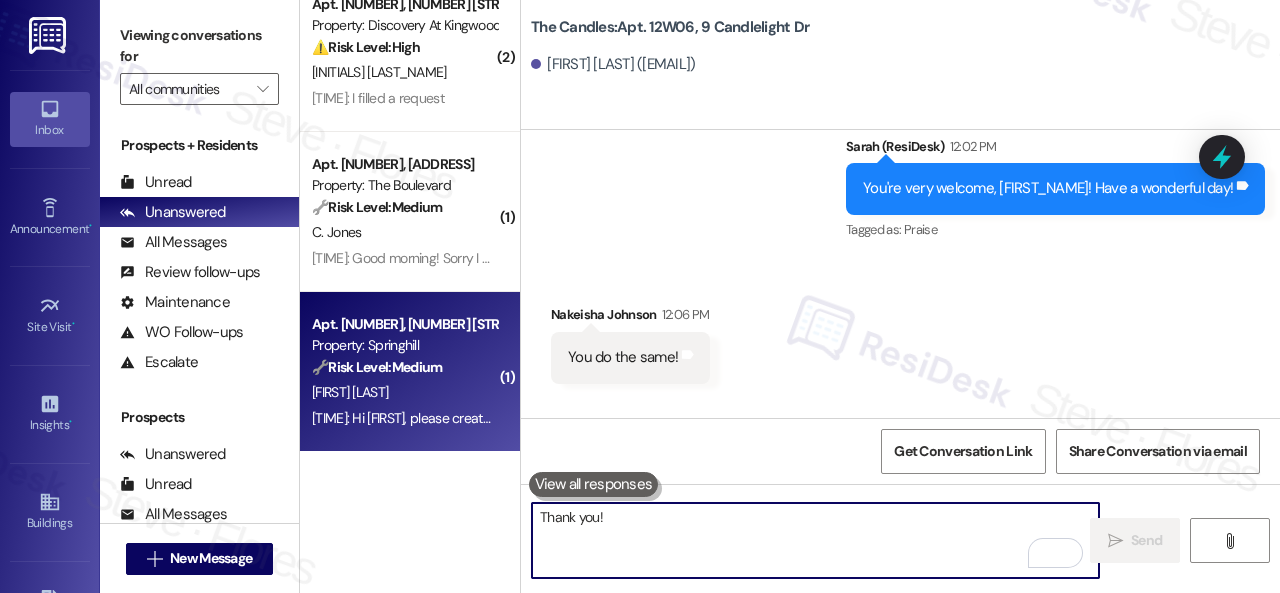 type 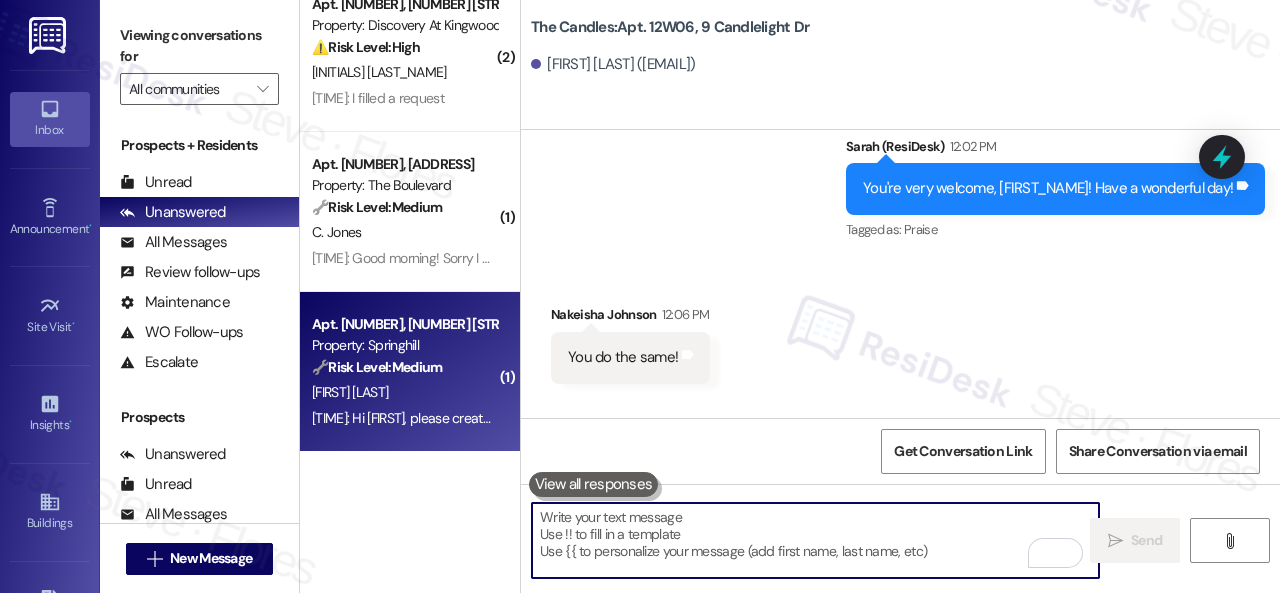 click on "🔧  Risk Level:  Medium" at bounding box center (377, 367) 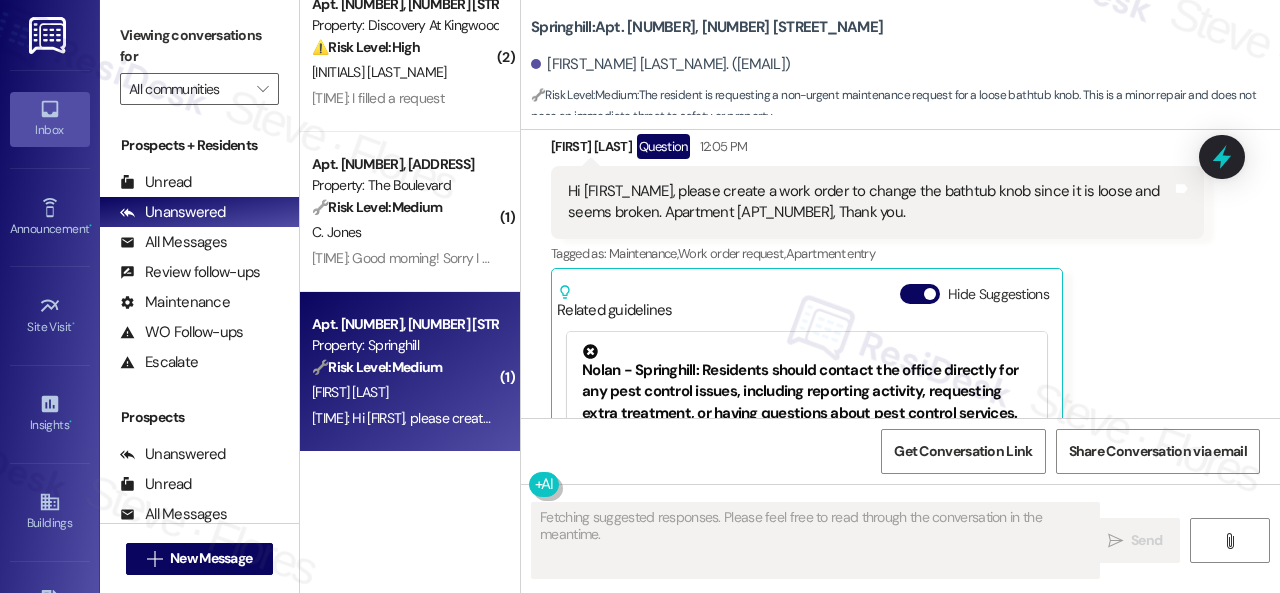 scroll, scrollTop: 8780, scrollLeft: 0, axis: vertical 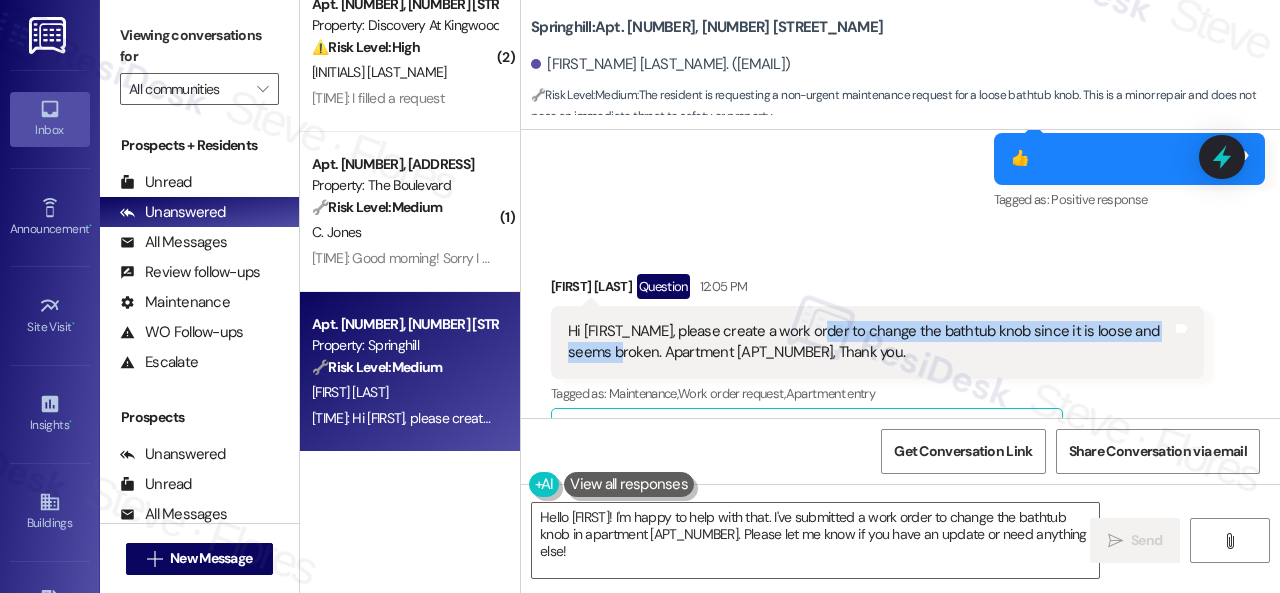 drag, startPoint x: 808, startPoint y: 333, endPoint x: 616, endPoint y: 362, distance: 194.17775 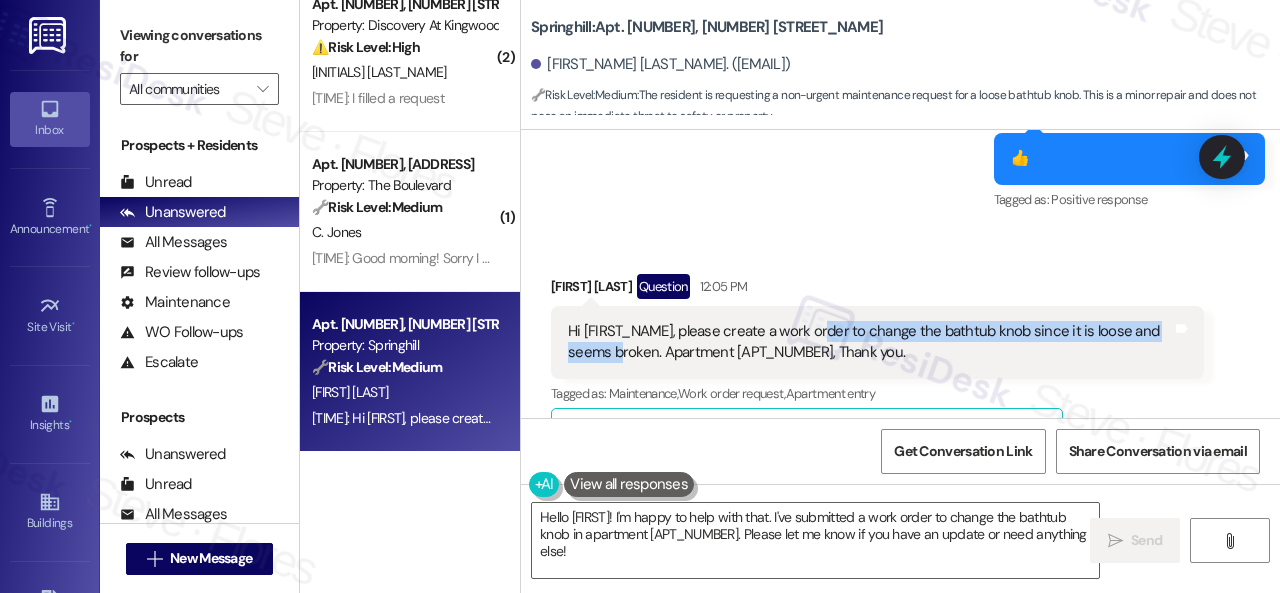 click on "Hi Sarah, please create a work order to change the bathtub knob since it is loose and seems broken. Apartment 906, Thank you." at bounding box center [870, 342] 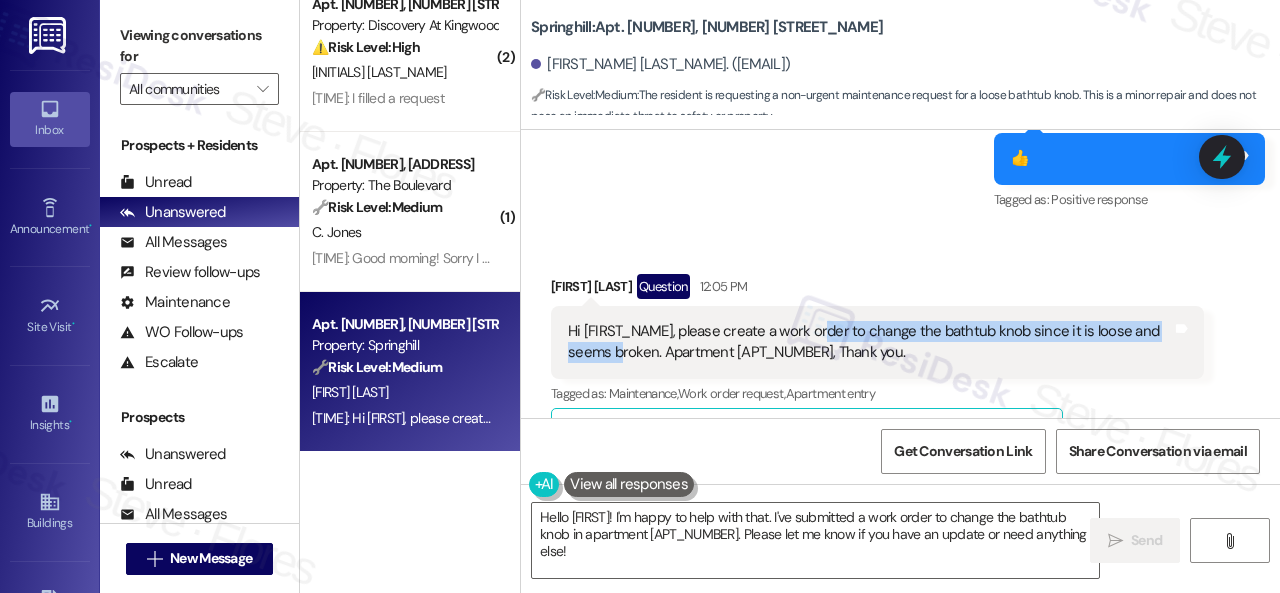 copy on "change the bathtub knob since it is loose and seems broken." 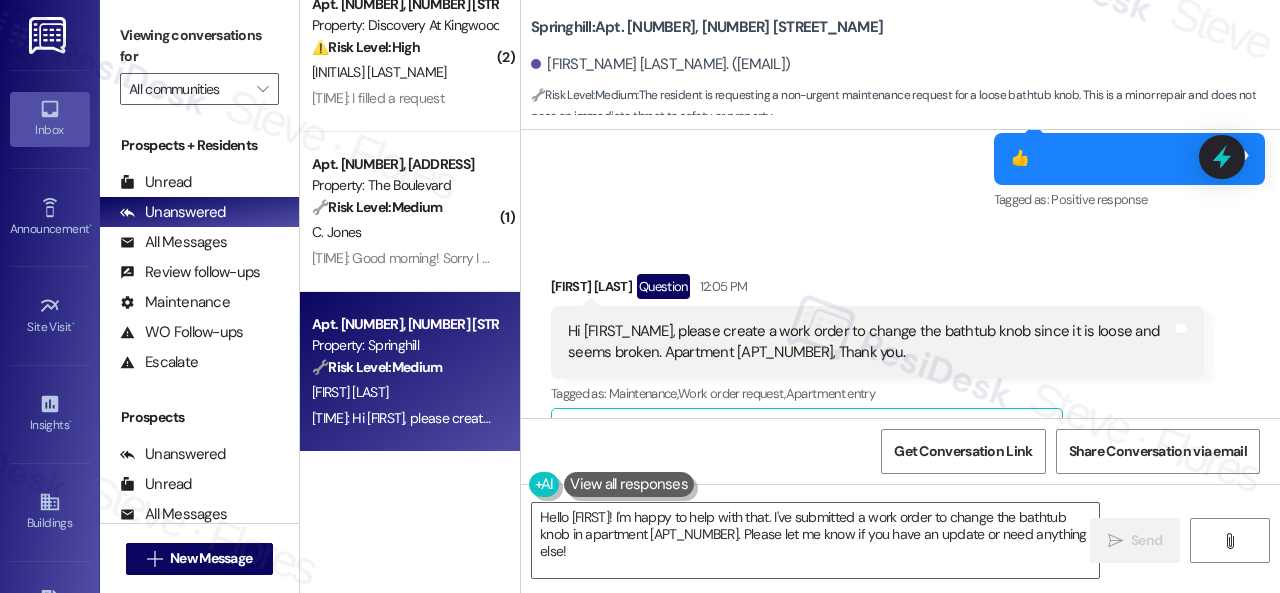 click on "Received via SMS Arturo Munoz-Cruz Question 12:05 PM Hi Sarah, please create a work order to change the bathtub knob since it is loose and seems broken. Apartment 906, Thank you. Tags and notes Tagged as:   Maintenance ,  Click to highlight conversations about Maintenance Work order request ,  Click to highlight conversations about Work order request Apartment entry Click to highlight conversations about Apartment entry  Related guidelines Hide Suggestions Nolan - Springhill: Residents should contact the office directly for any pest control issues, including reporting activity, requesting extra treatment, or having questions about pest control services. Created  10 months ago Property level guideline  ( 69 % match) FAQs generated by ResiDesk AI Who should I contact about pest control issues? You should contact the office directly for any pest control related concerns or questions. What should I do if I see pest activity in my unit? If you see pest activity, you should contact the office directly to report it." at bounding box center (900, 474) 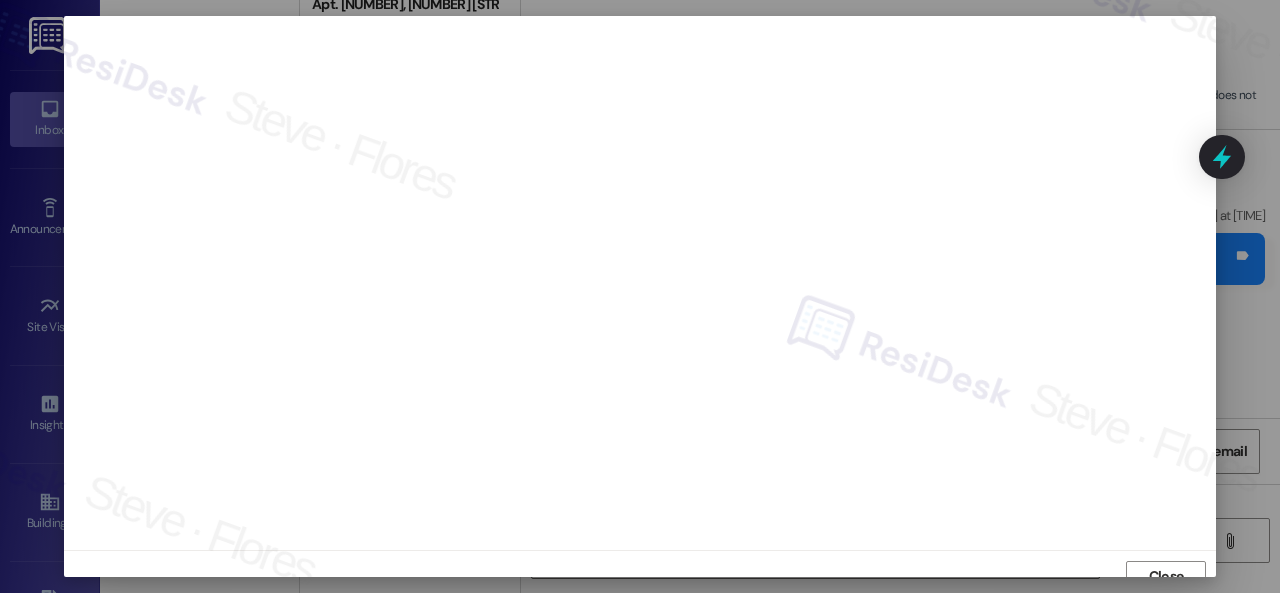 scroll, scrollTop: 15, scrollLeft: 0, axis: vertical 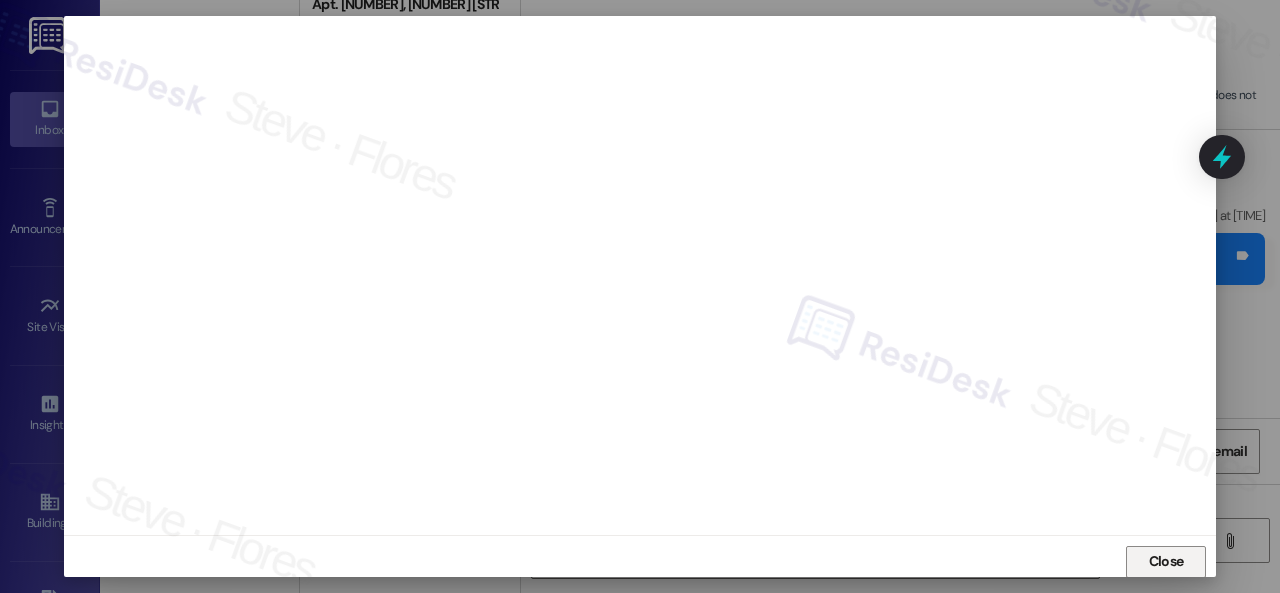 click on "Close" at bounding box center [1166, 561] 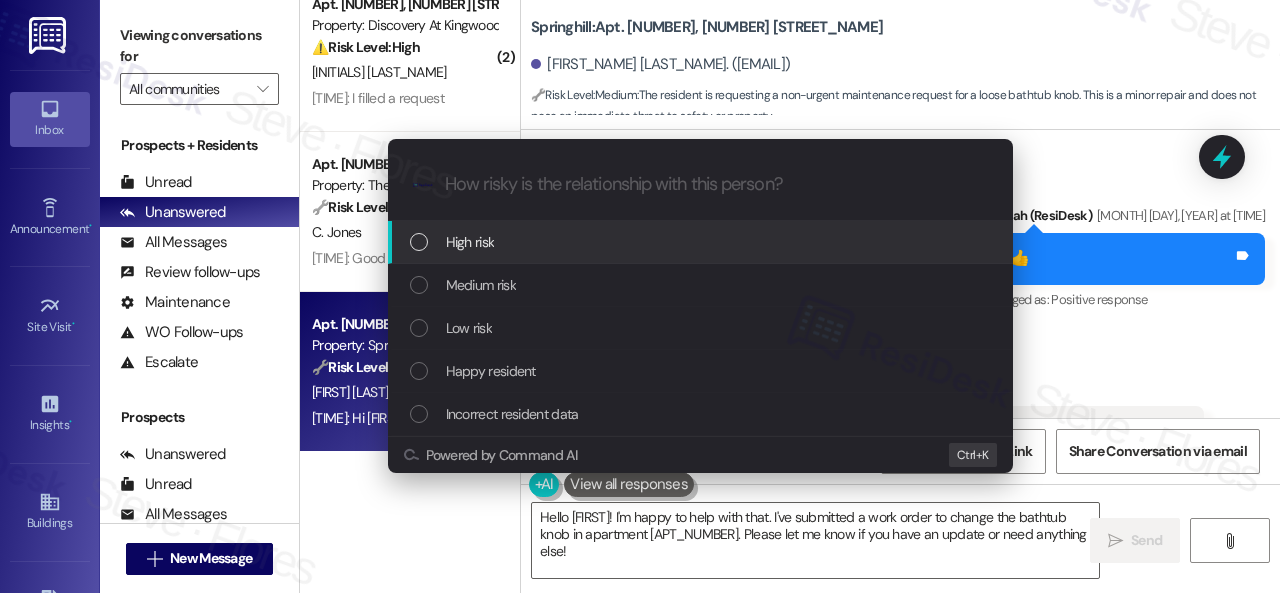 click on "High risk" at bounding box center [470, 242] 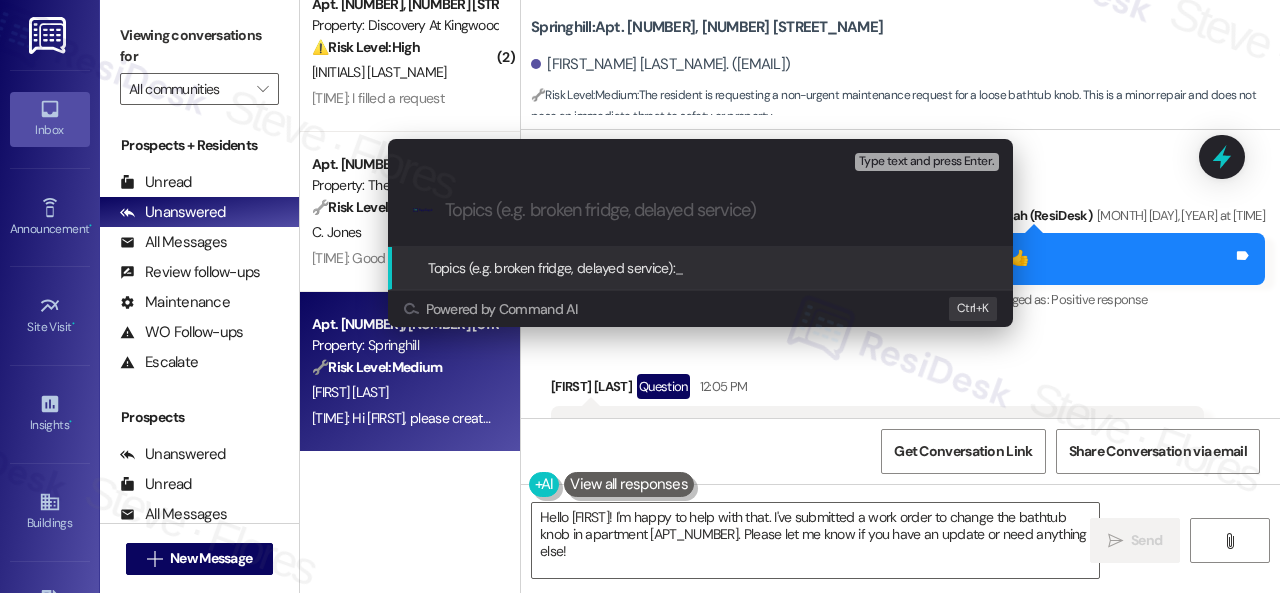 paste on "Work Order filed by ResiDesk 292282" 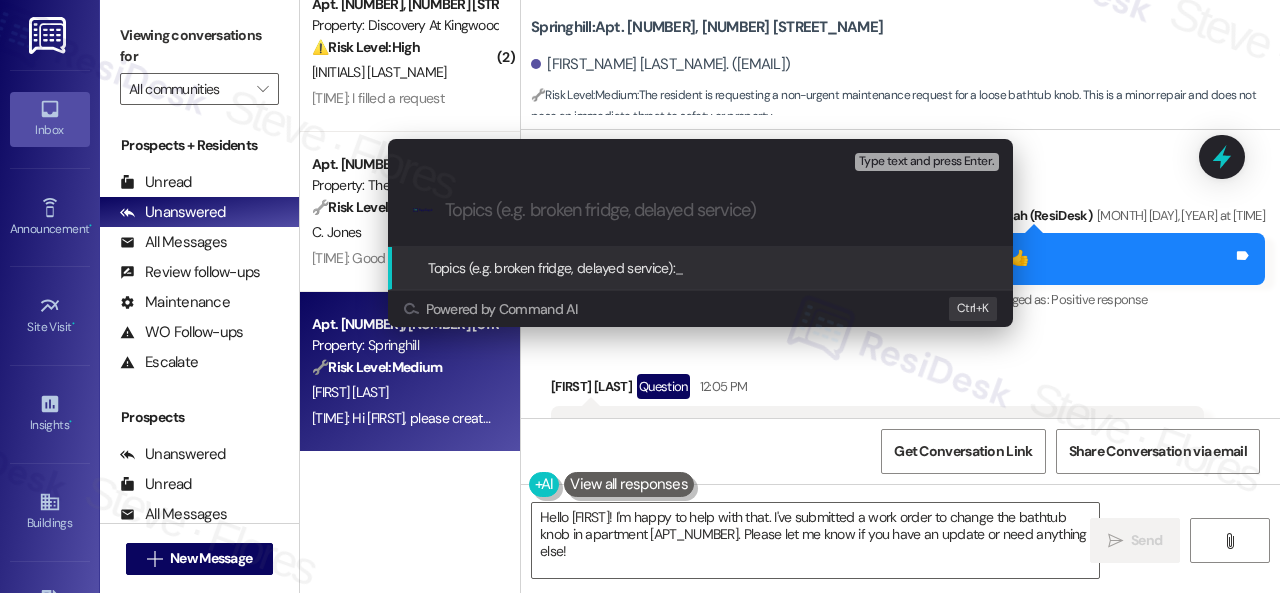 type on "Work Order filed by ResiDesk 292282" 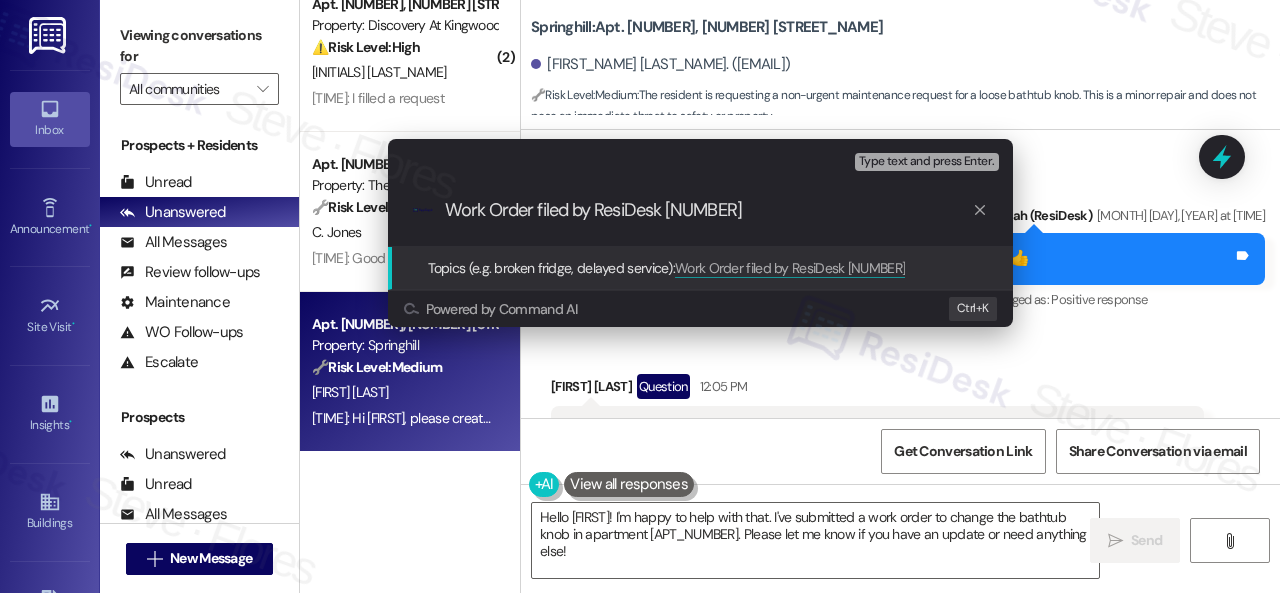 type 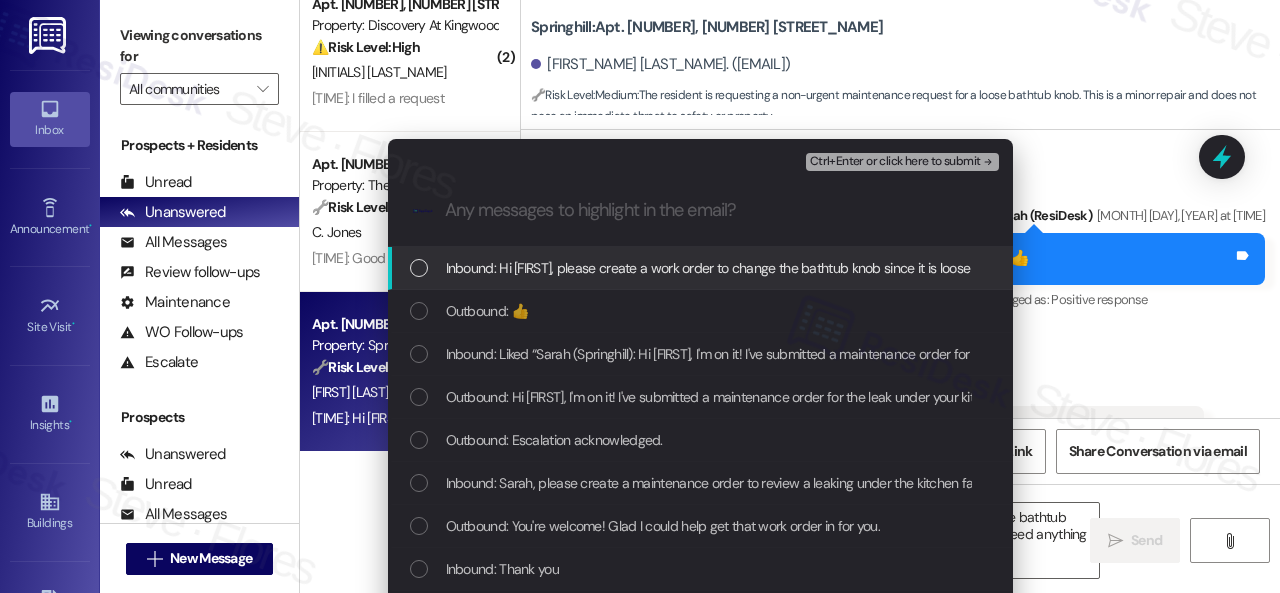 click on "Inbound: Hi Sarah, please create a work order to change the bathtub knob since it is loose and seems broken. Apartment 906, Thank you." at bounding box center (862, 268) 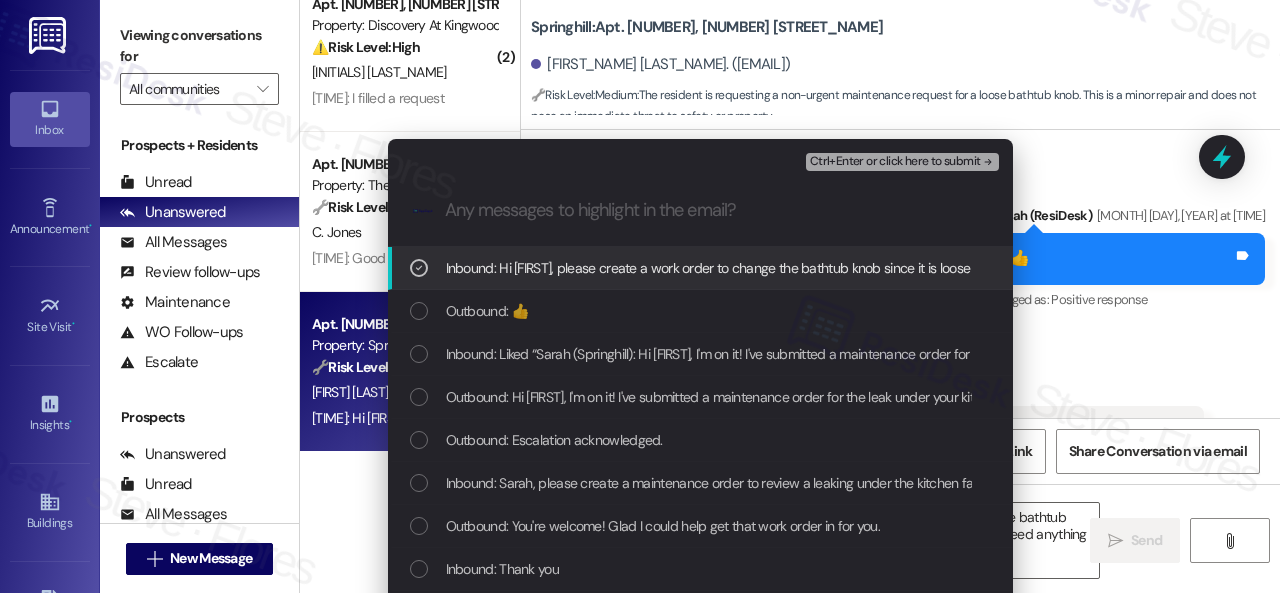 click on "Ctrl+Enter or click here to submit" at bounding box center [895, 162] 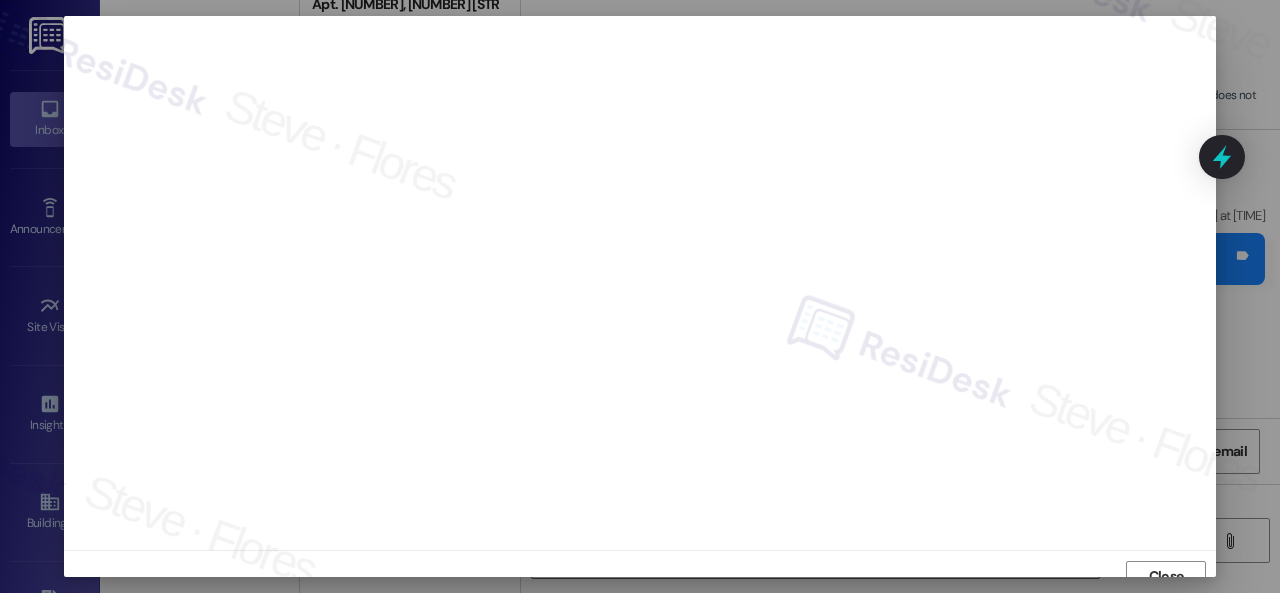 scroll, scrollTop: 15, scrollLeft: 0, axis: vertical 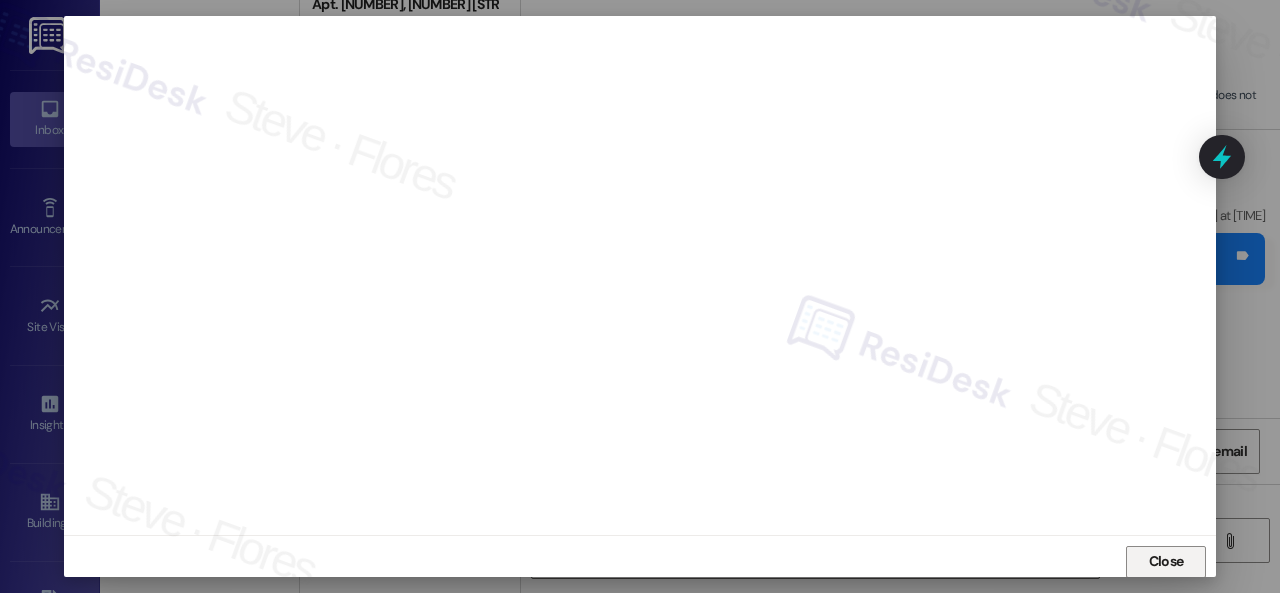 click on "Close" at bounding box center [1166, 561] 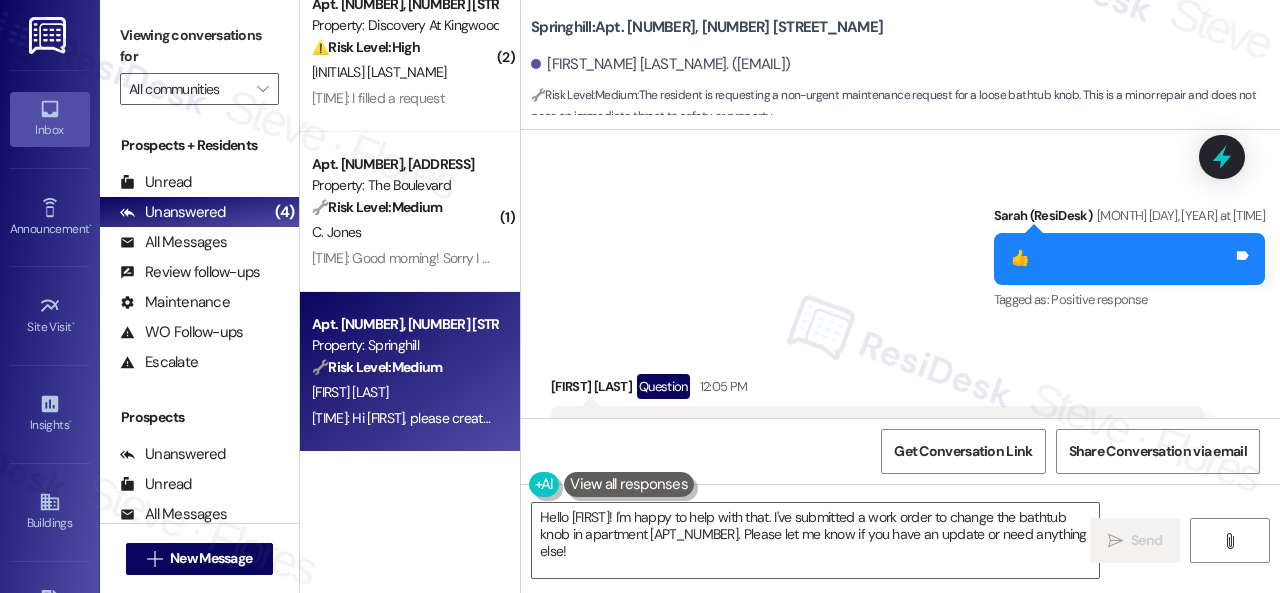 type 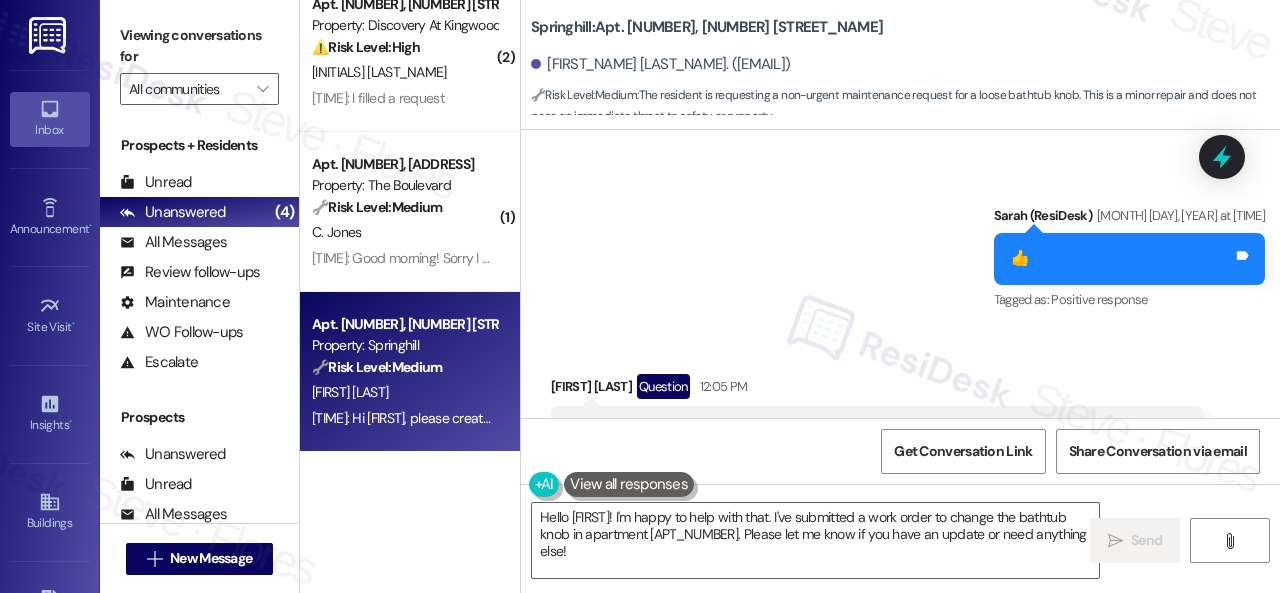 click on "Sent via SMS Sarah   (ResiDesk) Jul 10, 2025 at 3:31 PM 👍 Tags and notes Tagged as:   Positive response Click to highlight conversations about Positive response" at bounding box center (900, 244) 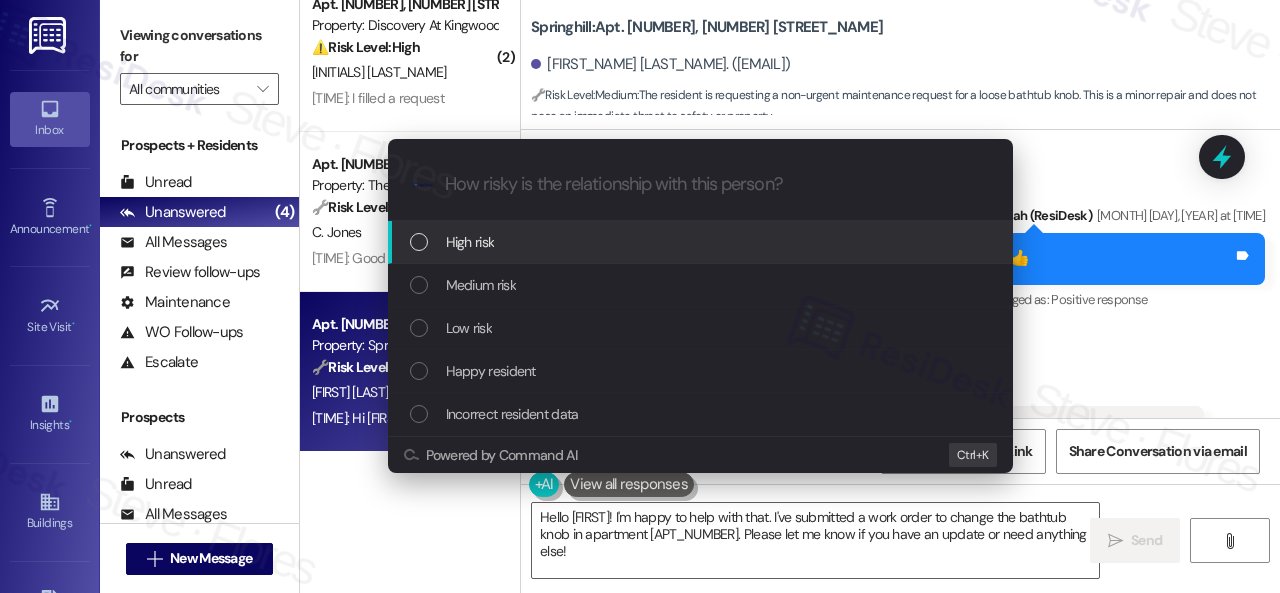 click on "High risk" at bounding box center [470, 242] 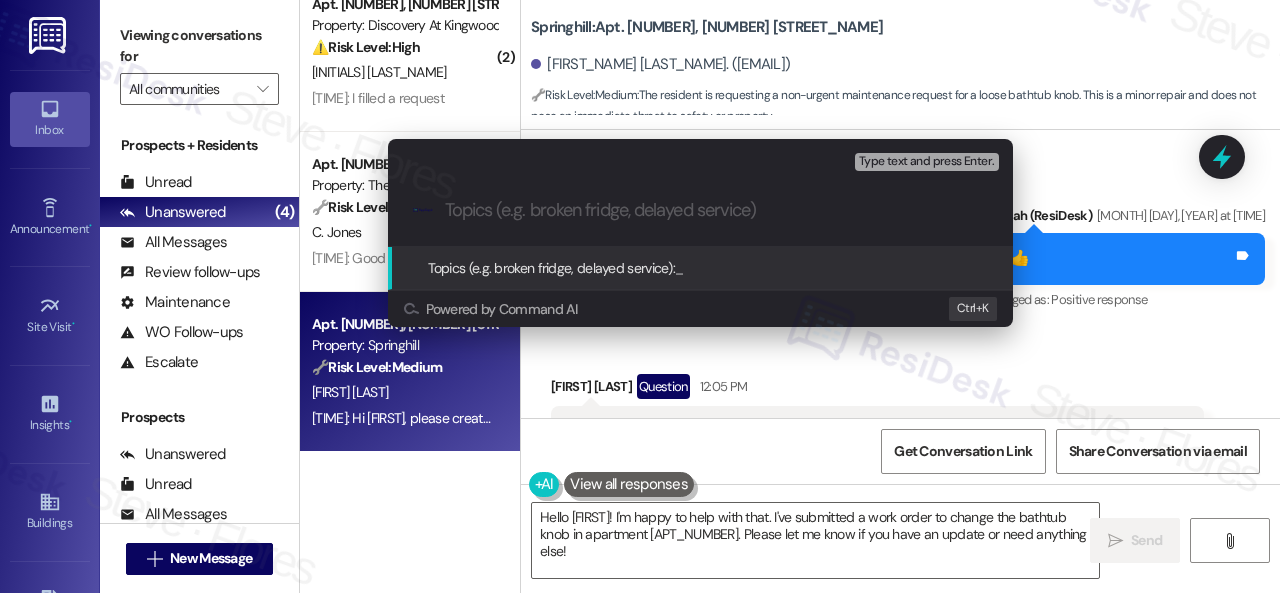 paste on "Work Order filed by ResiDesk 292282" 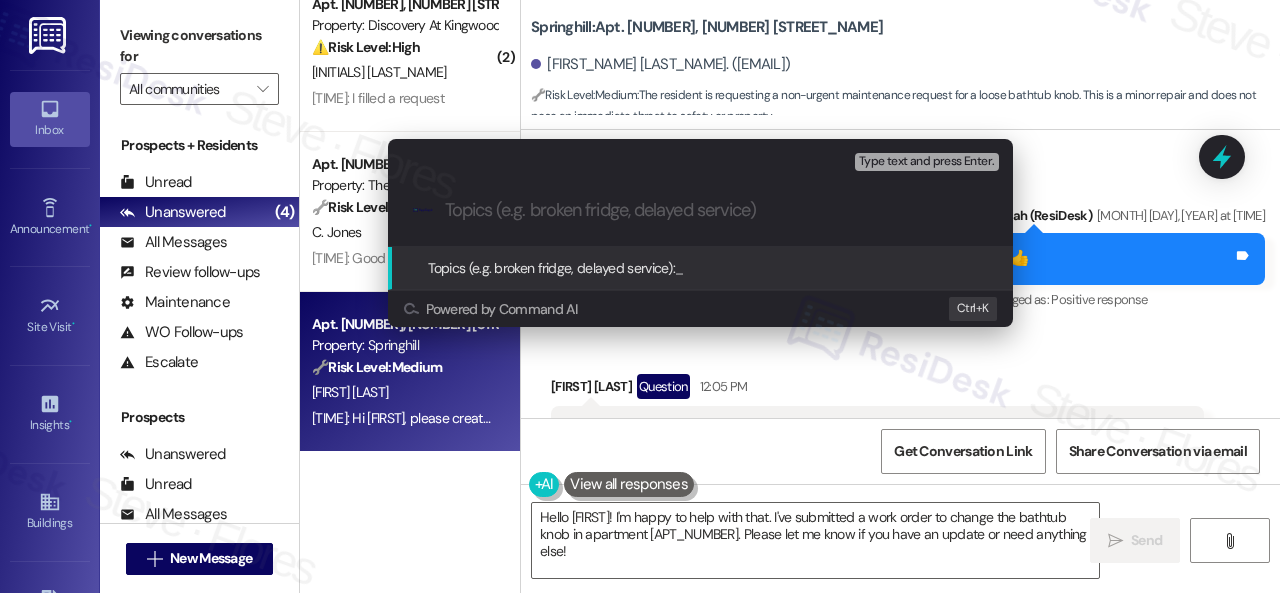 type on "Work Order filed by ResiDesk 292282" 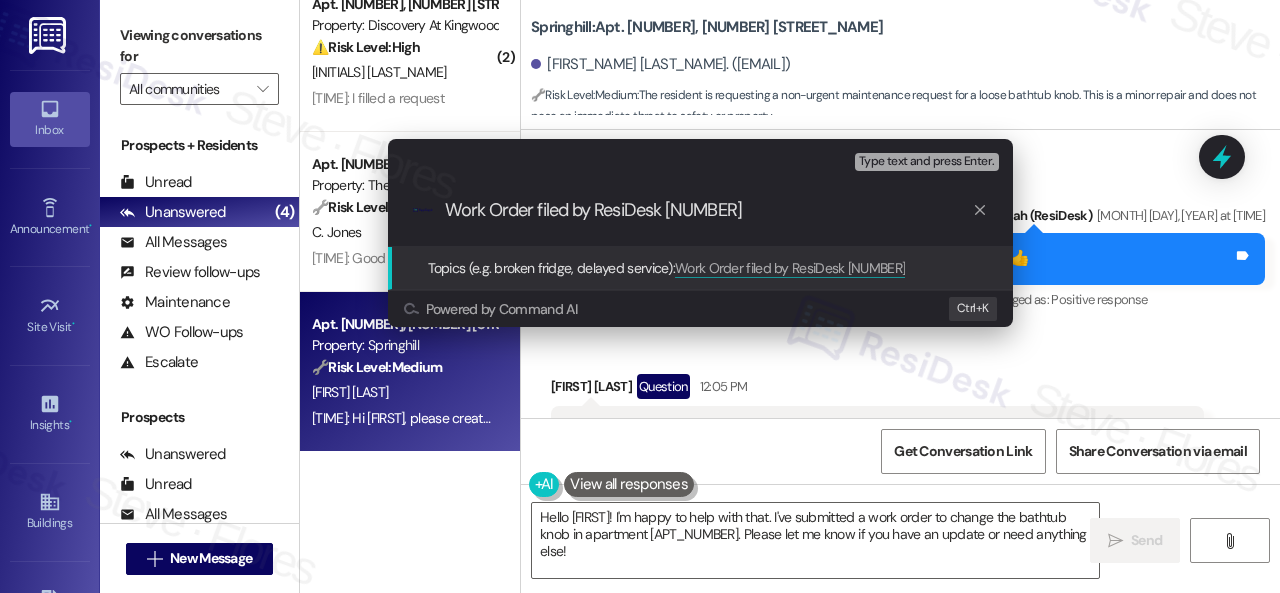 type 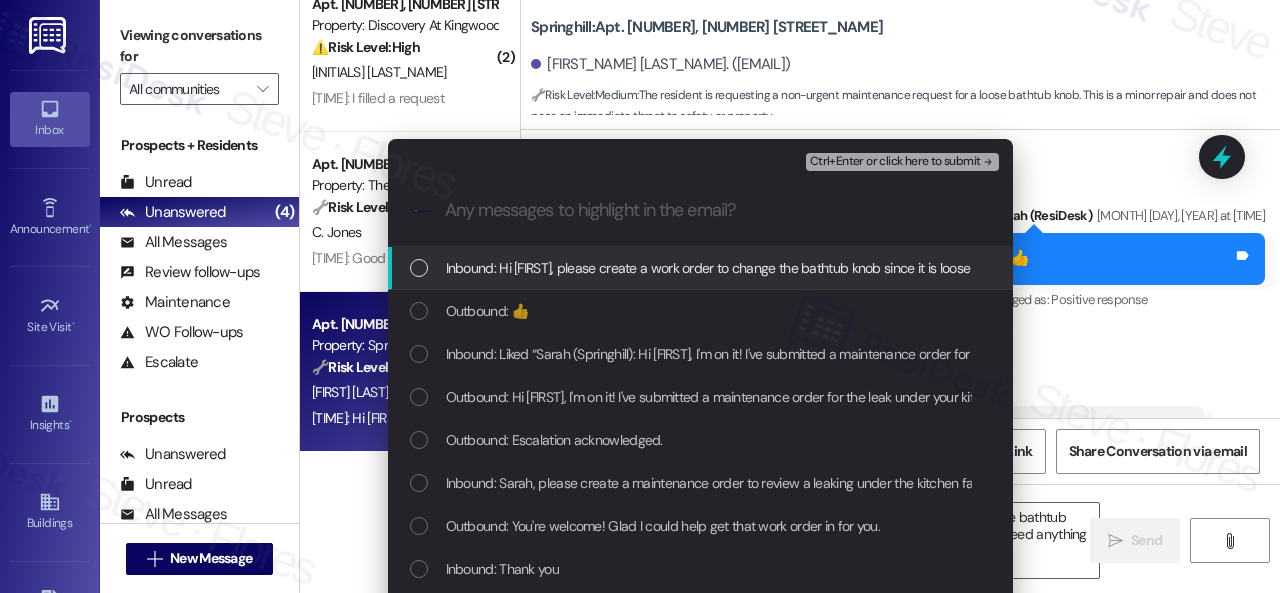 click on "Inbound: Hi Sarah, please create a work order to change the bathtub knob since it is loose and seems broken. Apartment 906, Thank you." at bounding box center [862, 268] 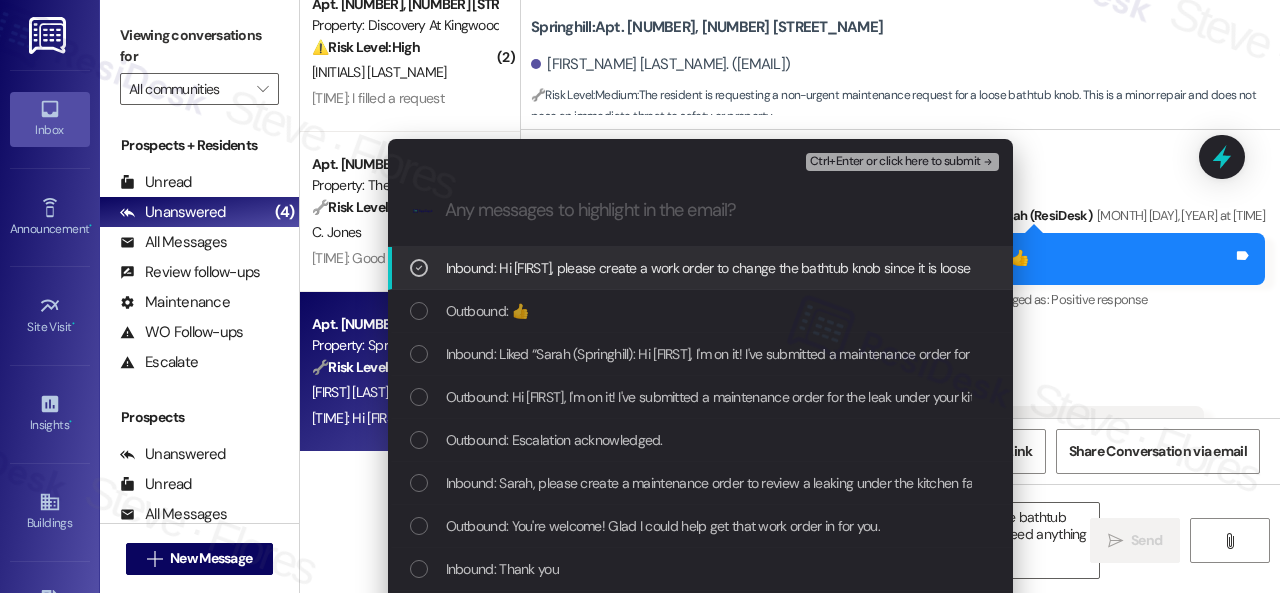 click on "Ctrl+Enter or click here to submit" at bounding box center [895, 162] 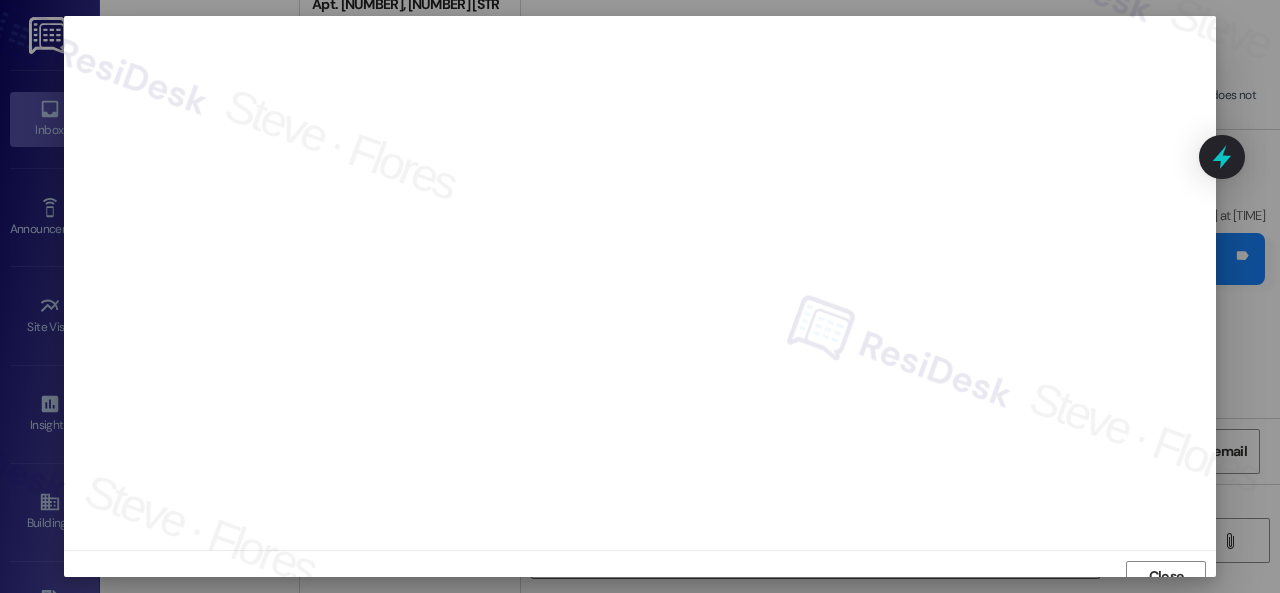 scroll, scrollTop: 15, scrollLeft: 0, axis: vertical 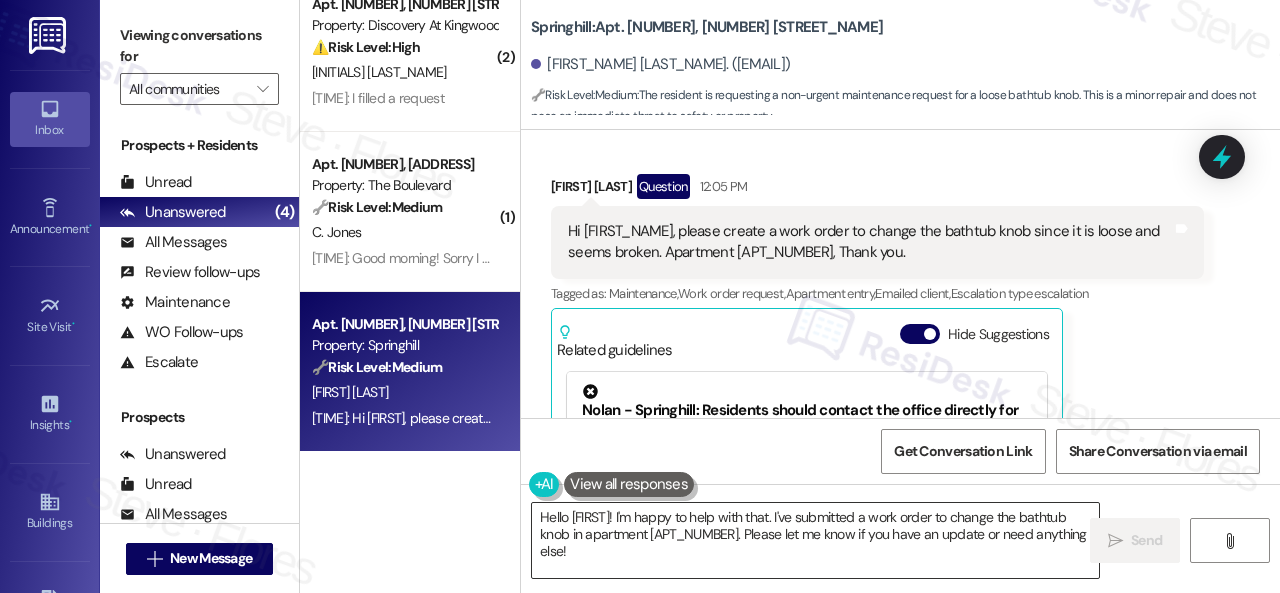 click on "Hello {{first_name}}! I'm happy to help with that. I've submitted a work order to change the bathtub knob in apartment 906. Please let me know if you have an update or need anything else!" at bounding box center [815, 540] 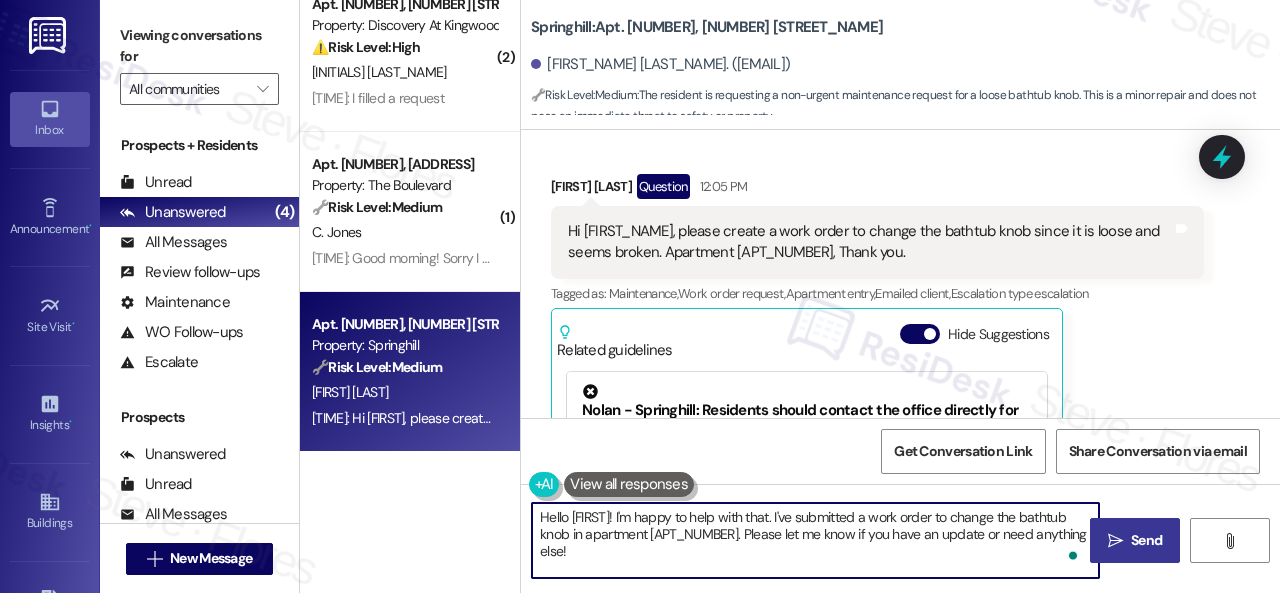 click on " Send" at bounding box center (1135, 540) 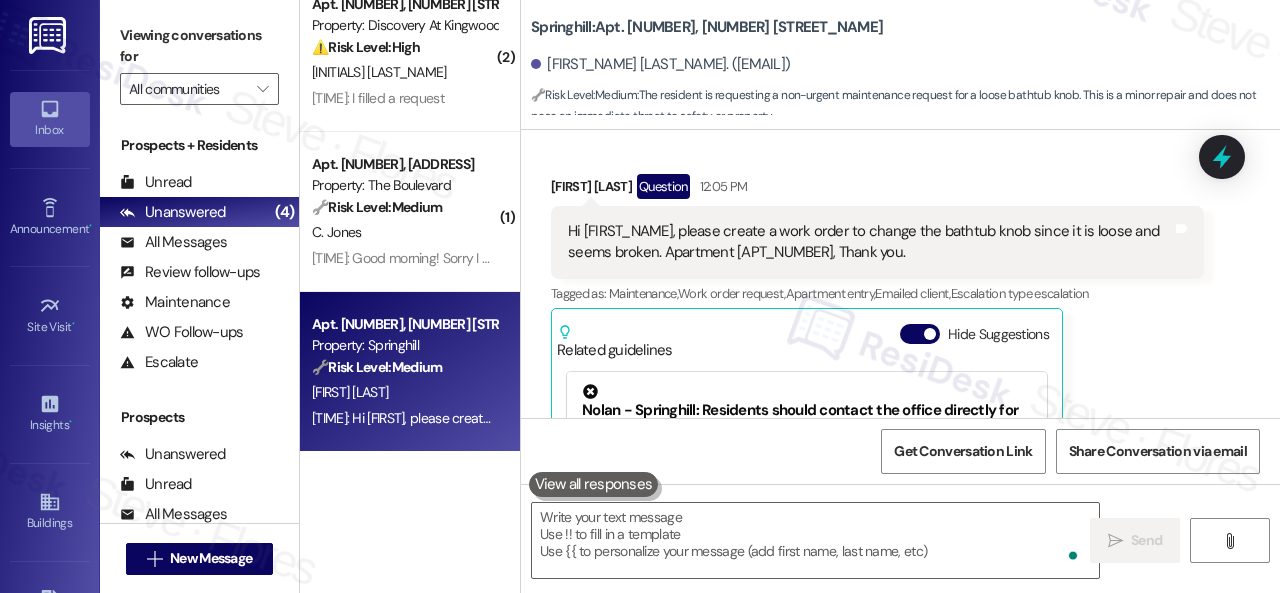 scroll, scrollTop: 9080, scrollLeft: 0, axis: vertical 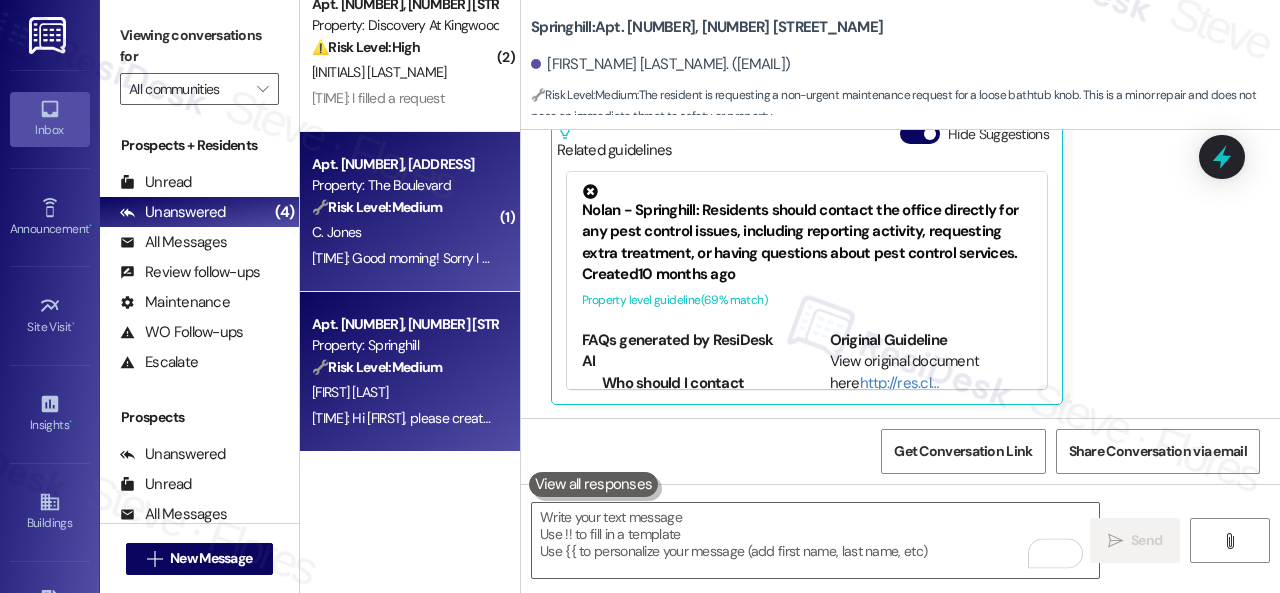 click on "12:11 PM: Good morning!  Sorry I didn't let you know sooner, but my rent will be a bit late.  I will have it before the 16th.  Thank you all for being so understanding and patient.   Have a wonderful day! 12:11 PM: Good morning!  Sorry I didn't let you know sooner, but my rent will be a bit late.  I will have it before the 16th.  Thank you all for being so understanding and patient.   Have a wonderful day!" at bounding box center (404, 258) 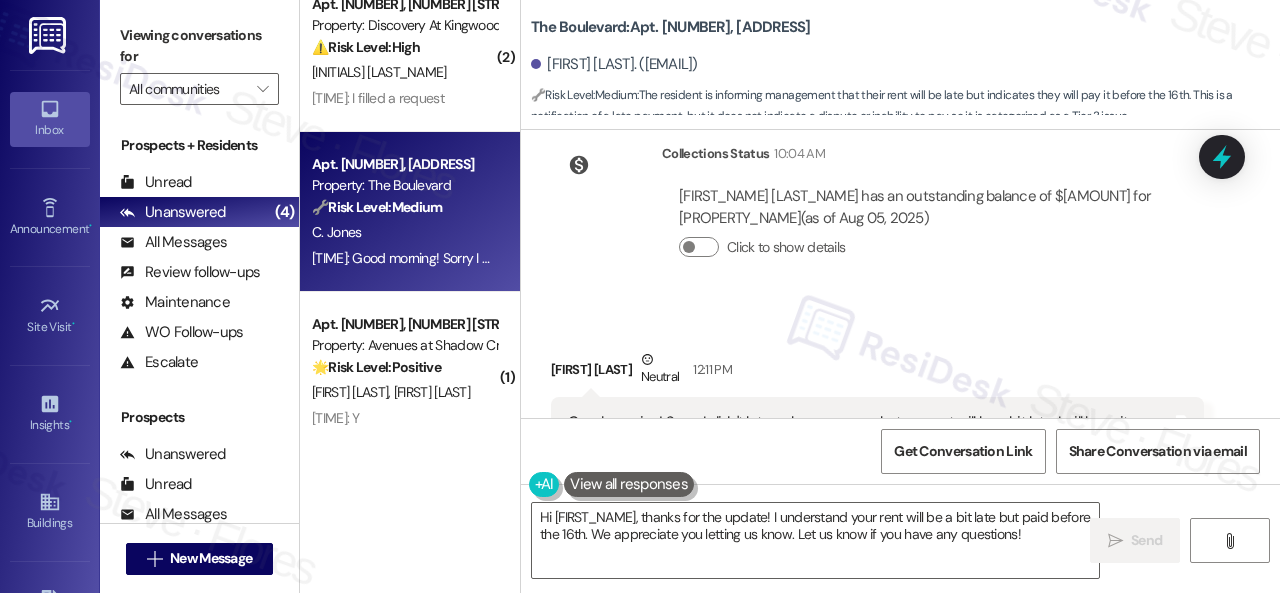 scroll, scrollTop: 21172, scrollLeft: 0, axis: vertical 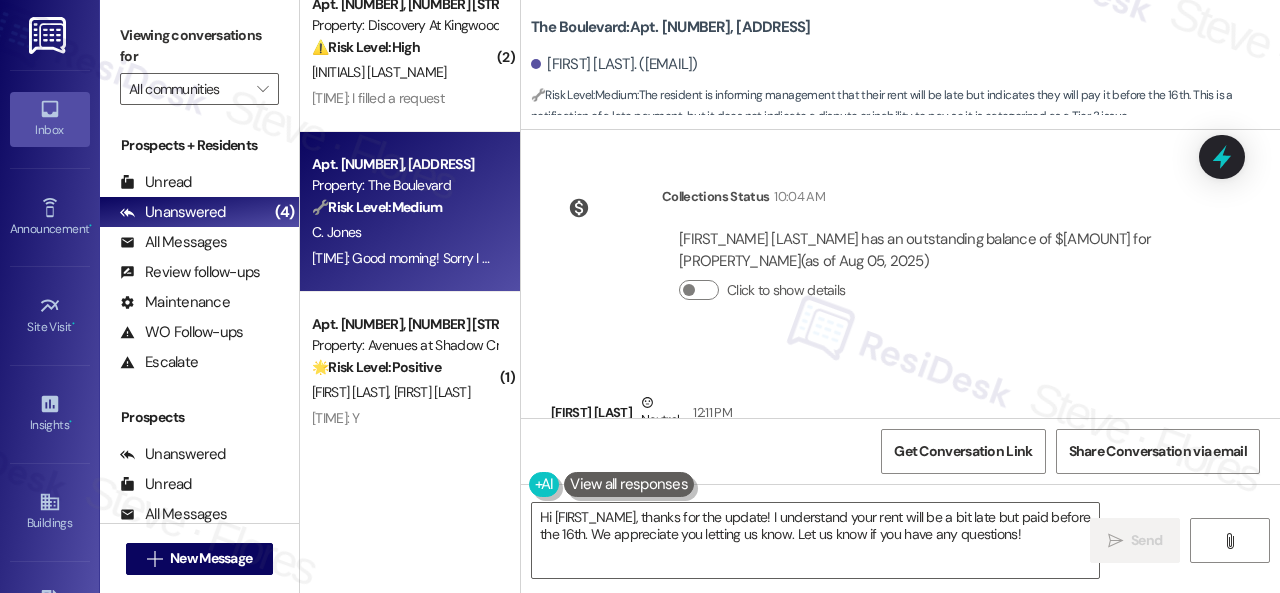 click on "Collections Status 10:04 AM Cynthia Jones has an outstanding balance of $1057.51 for The Boulevard  (as of Aug 05, 2025) Click to show details" at bounding box center (877, 258) 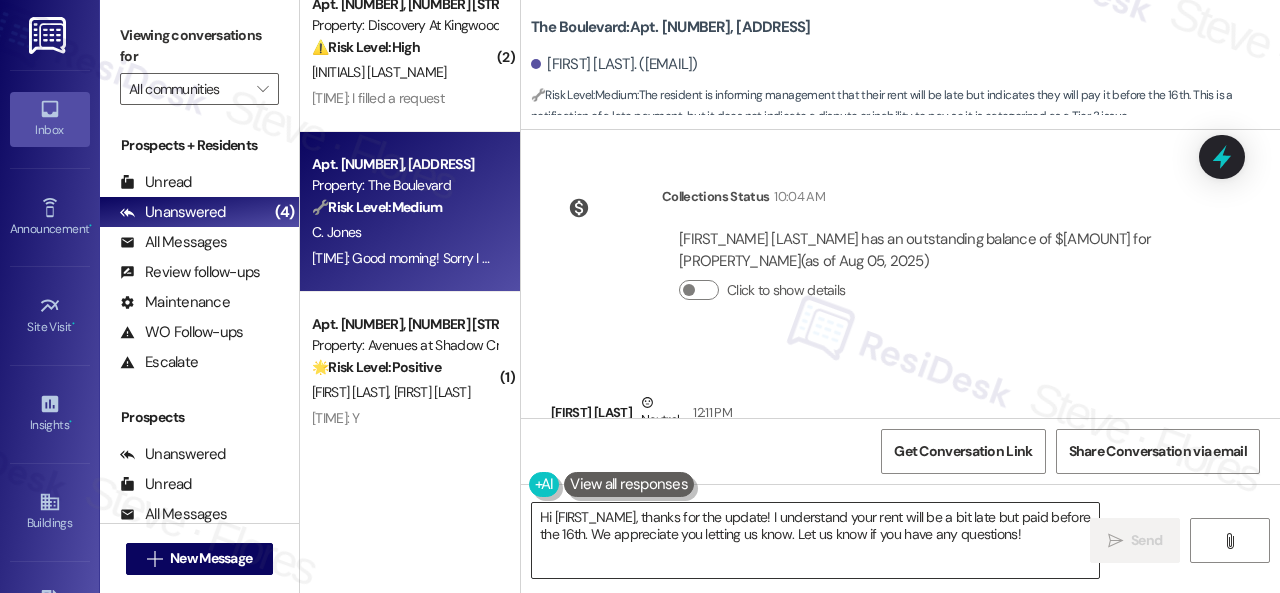 click on "Hi {{first_name}}, thanks for the update! I understand your rent will be a bit late but paid before the 16th. We appreciate you letting us know. Let us know if you have any questions!" at bounding box center (815, 540) 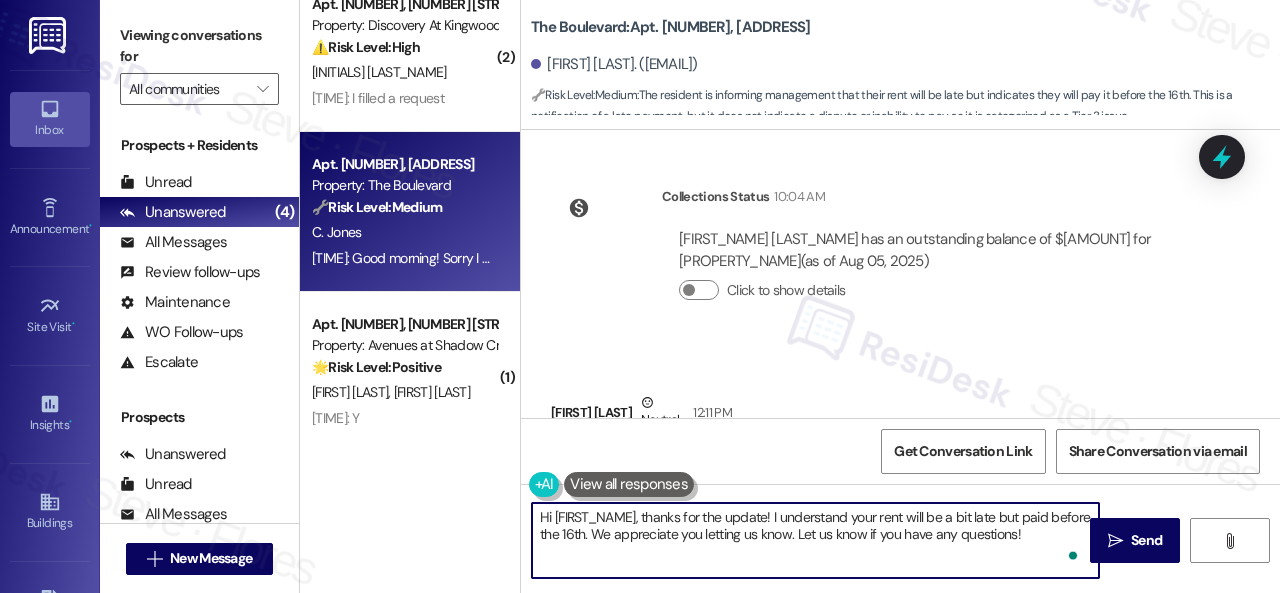 paste on "Thanks for updating us on your payment plan, {{first_name}}! We appreciate you letting us know. Please don't hesitate to reach out if you need anything else" 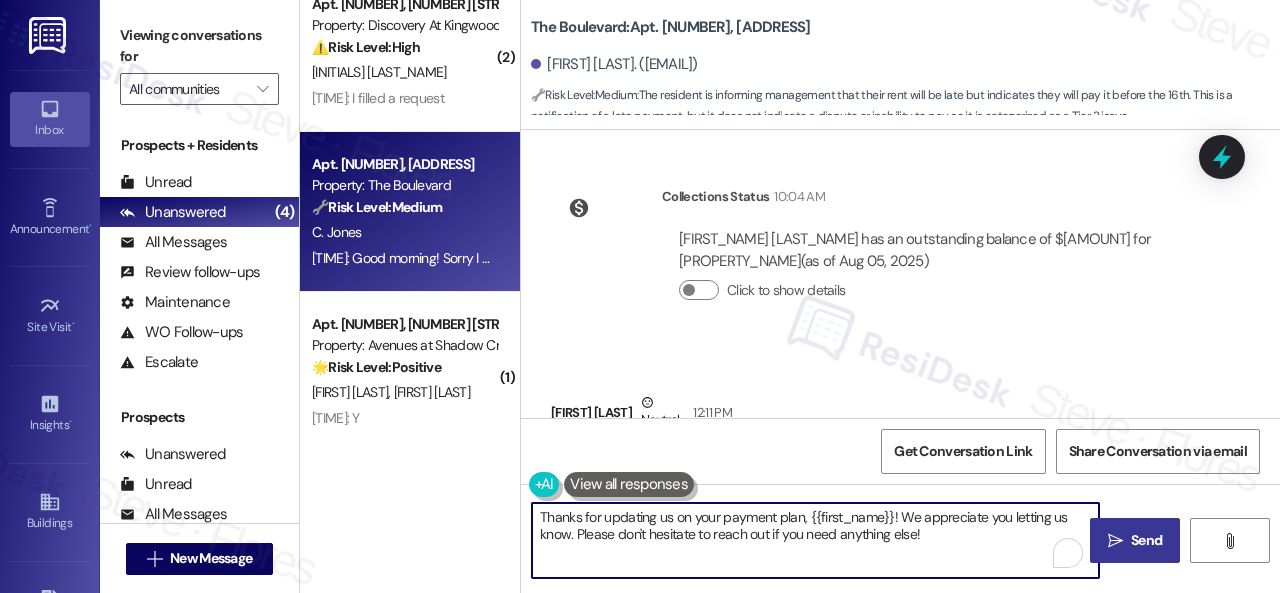 type on "Thanks for updating us on your payment plan, {{first_name}}! We appreciate you letting us know. Please don't hesitate to reach out if you need anything else!" 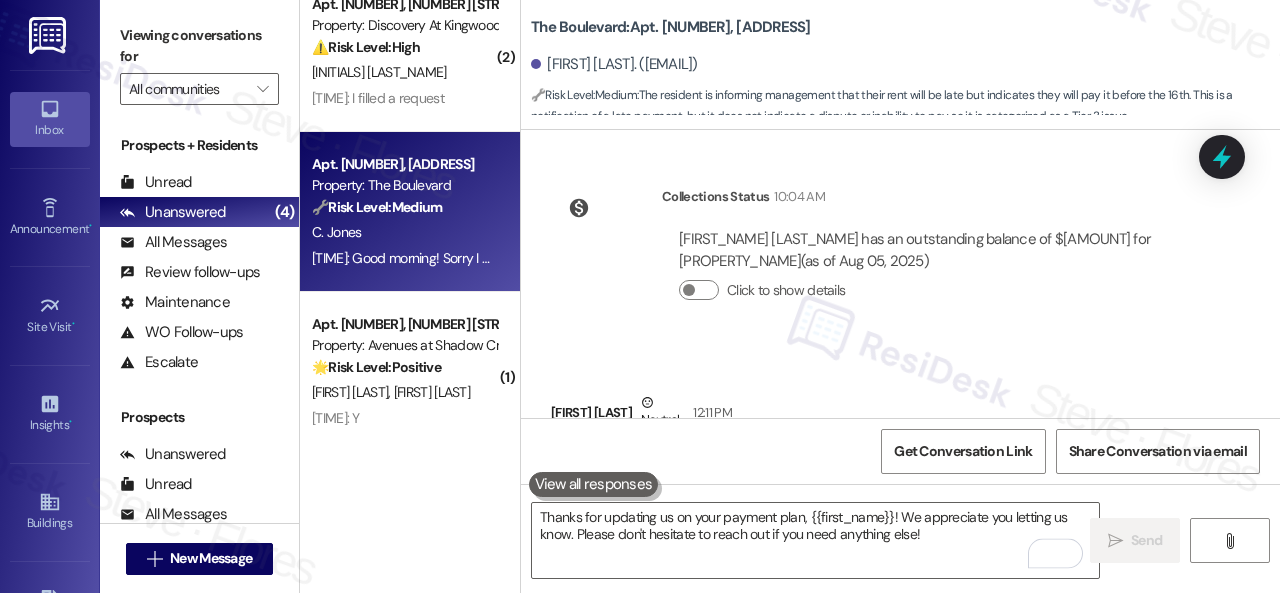 scroll, scrollTop: 21572, scrollLeft: 0, axis: vertical 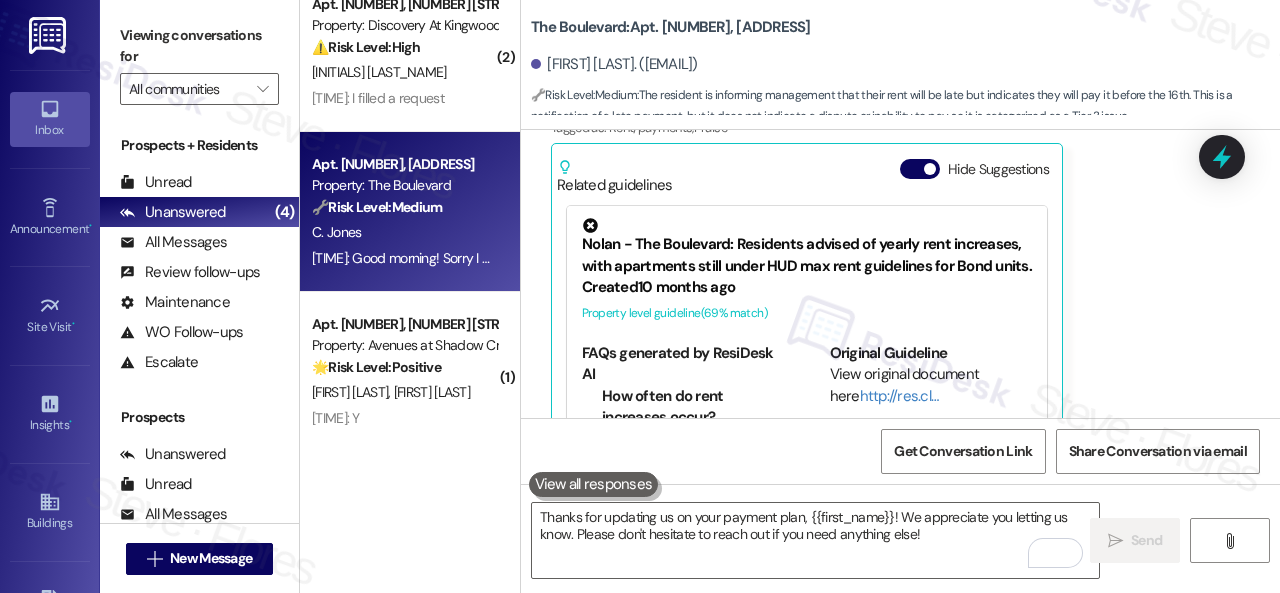 click on "Get Conversation Link Share Conversation via email" at bounding box center [900, 451] 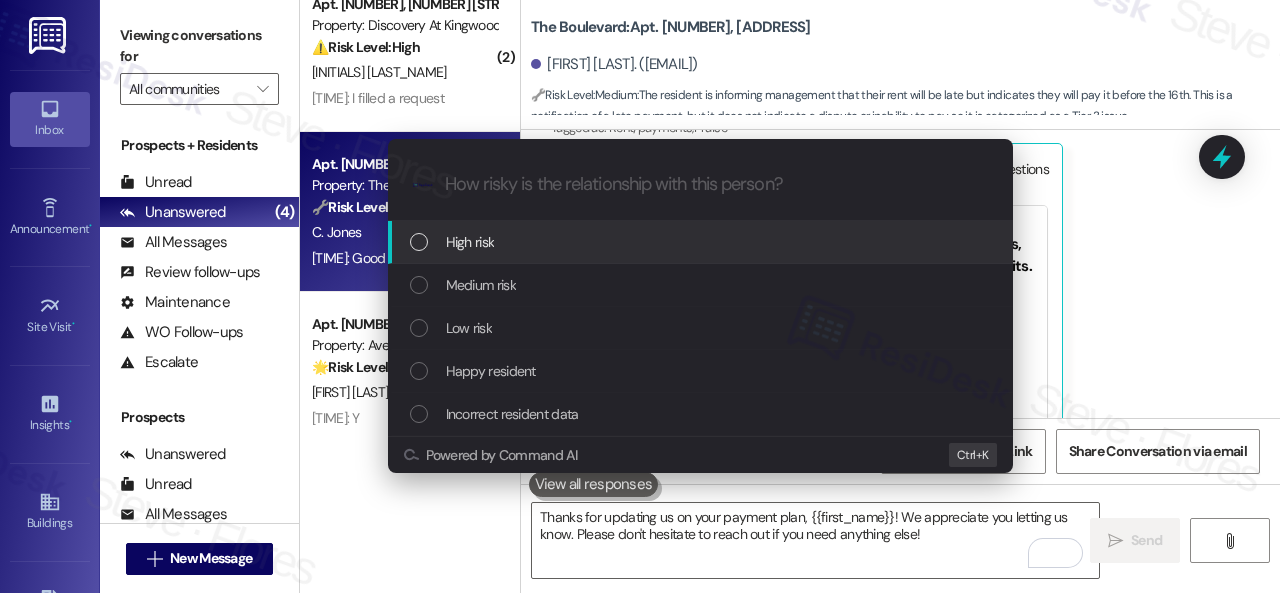type on "e" 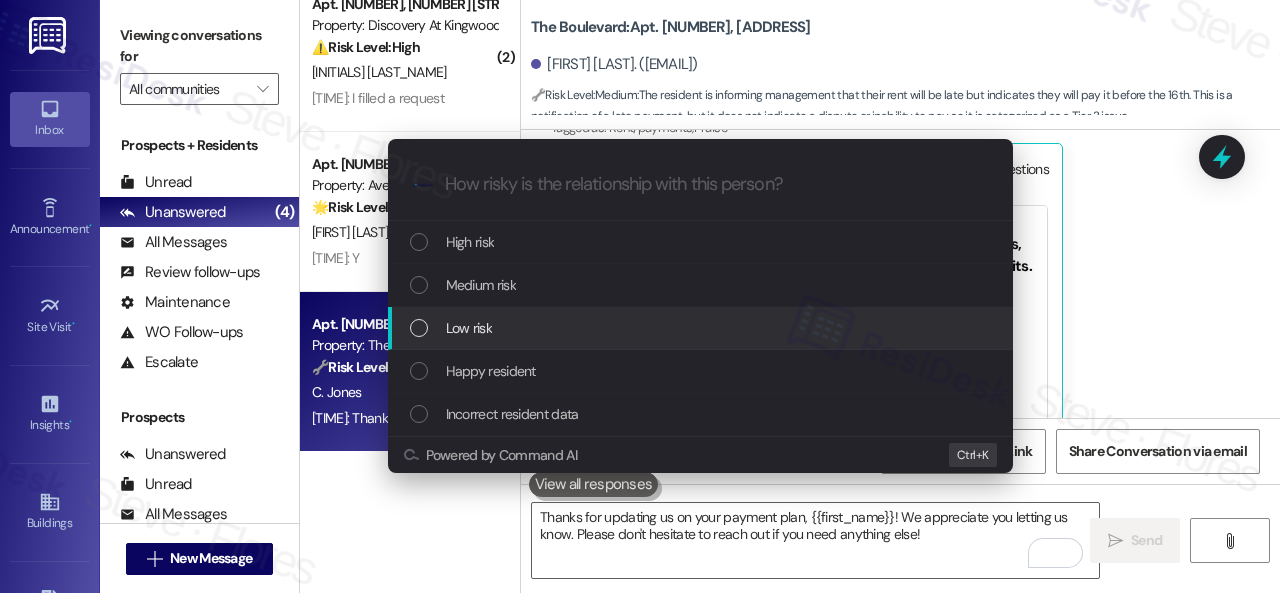 click on "Low risk" at bounding box center [700, 328] 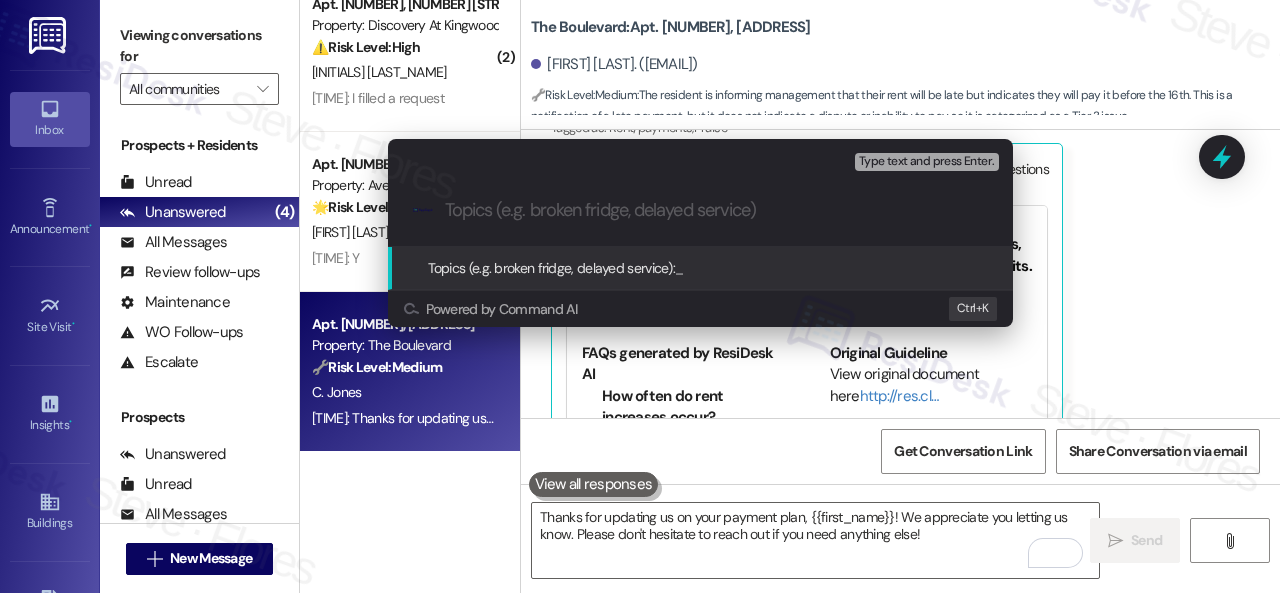 paste on "Late payment notice." 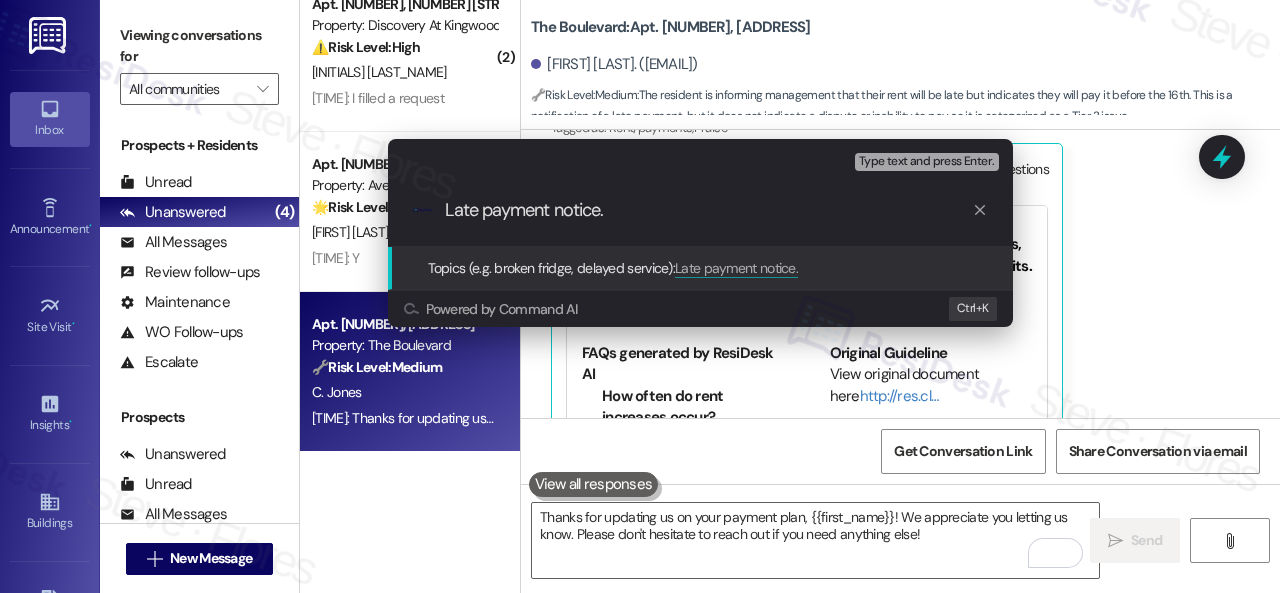 type 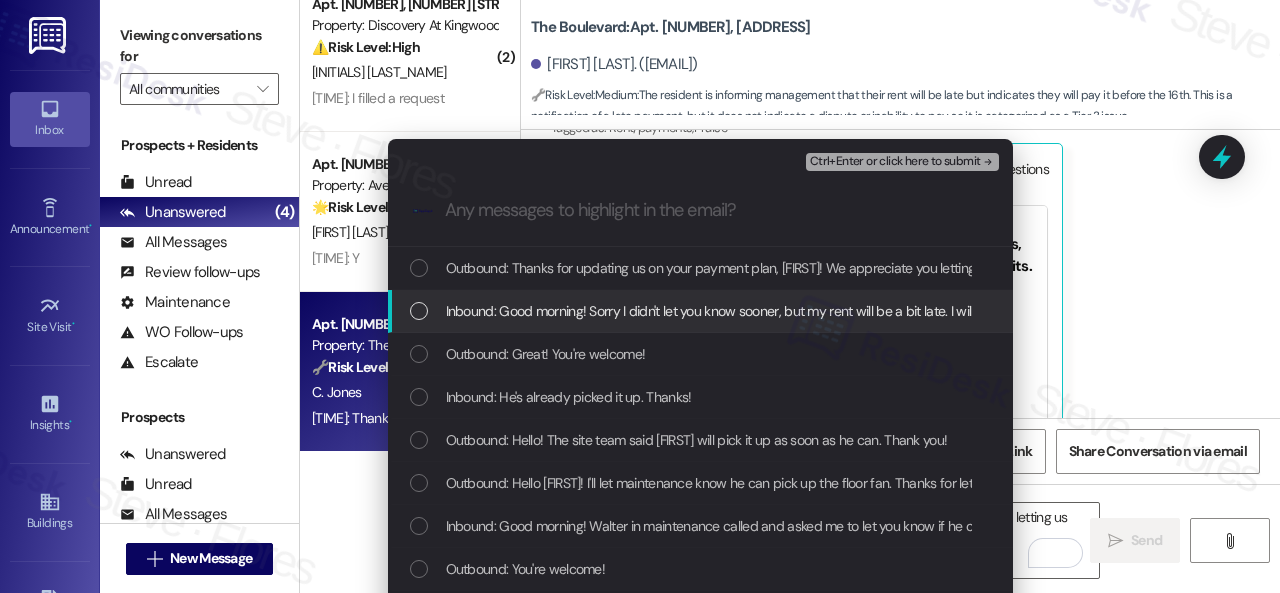 drag, startPoint x: 554, startPoint y: 318, endPoint x: 624, endPoint y: 284, distance: 77.820305 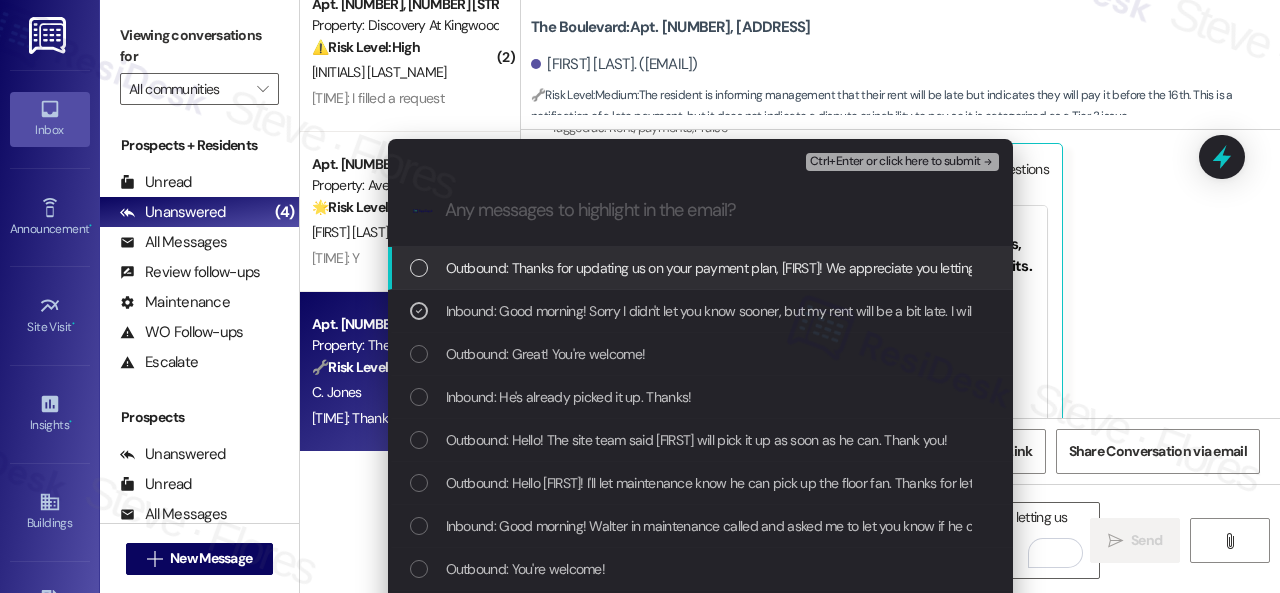 click on "Ctrl+Enter or click here to submit" at bounding box center (895, 162) 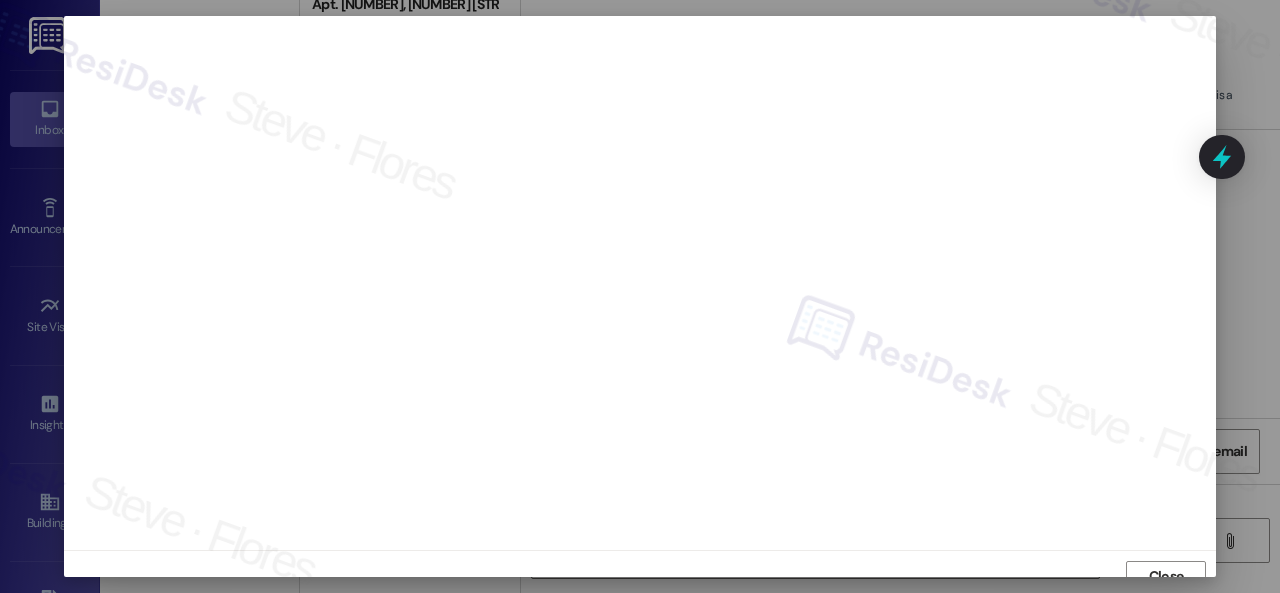 scroll, scrollTop: 15, scrollLeft: 0, axis: vertical 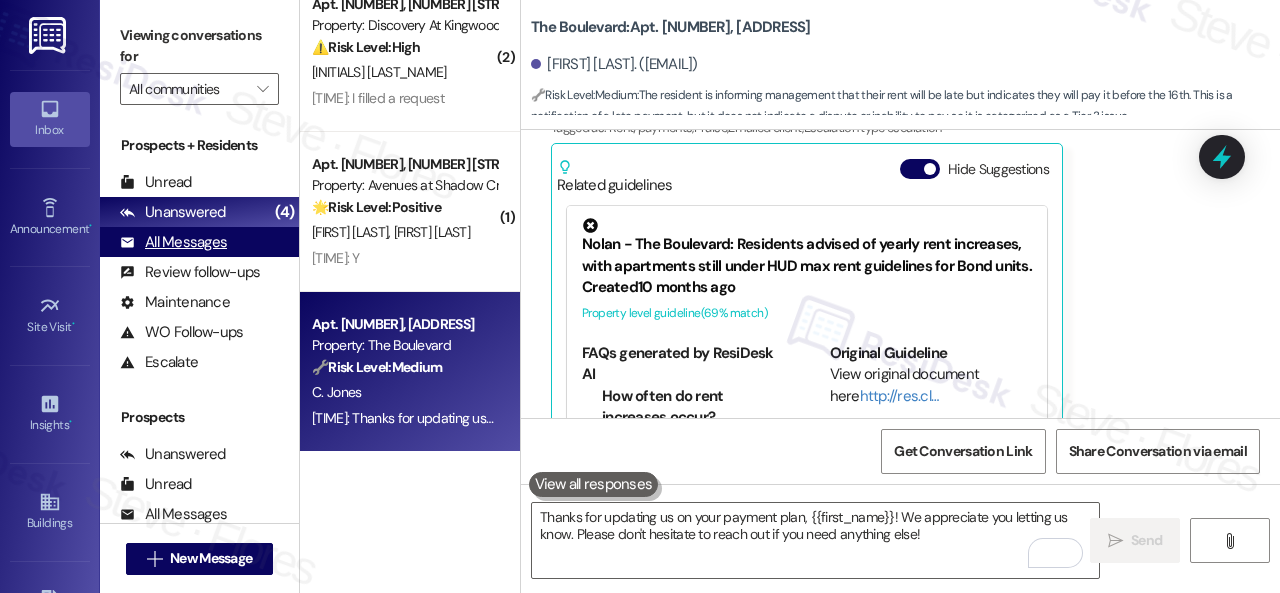 click on "All Messages" at bounding box center (173, 242) 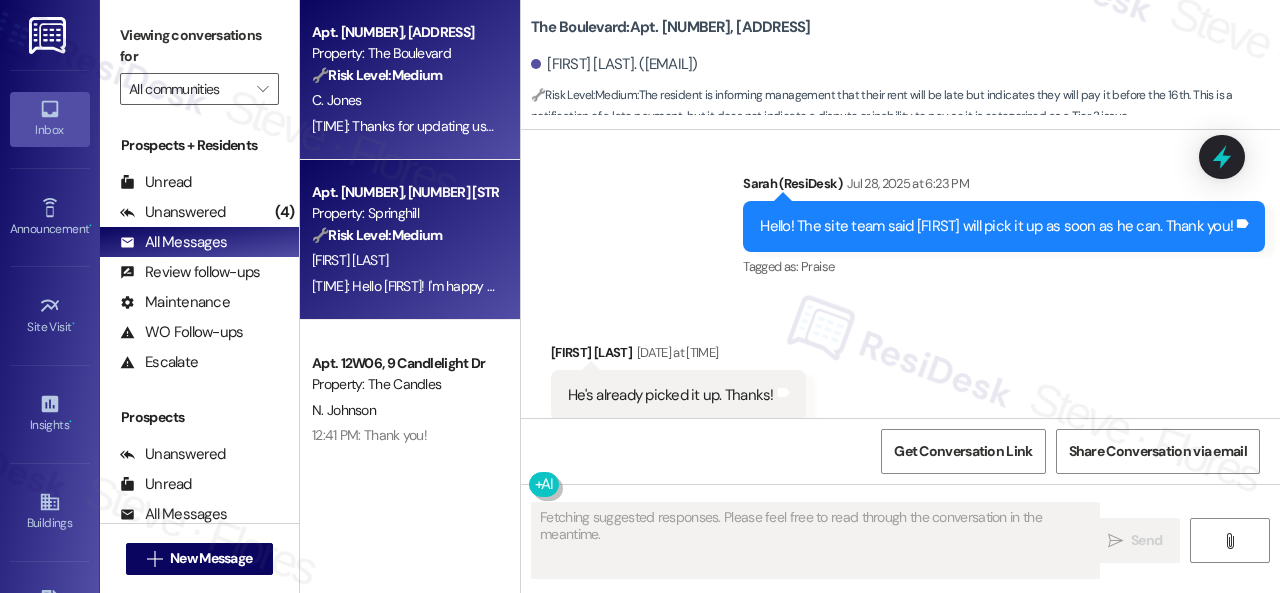 scroll, scrollTop: 21572, scrollLeft: 0, axis: vertical 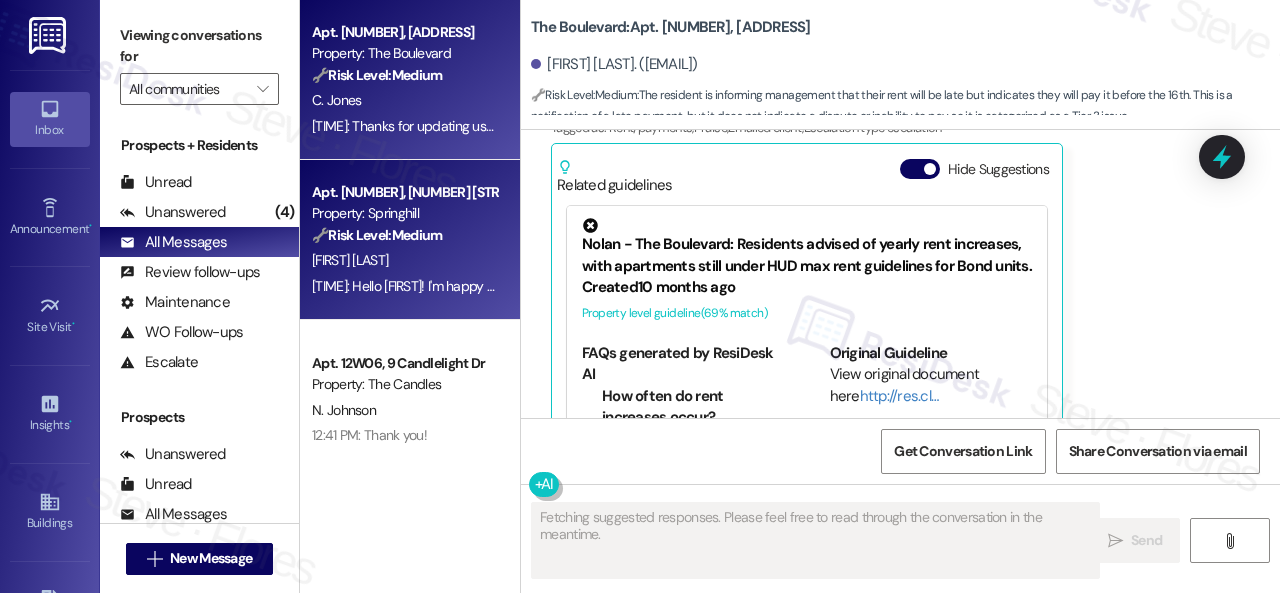 click on "[LAST], [FIRST]" at bounding box center (404, 260) 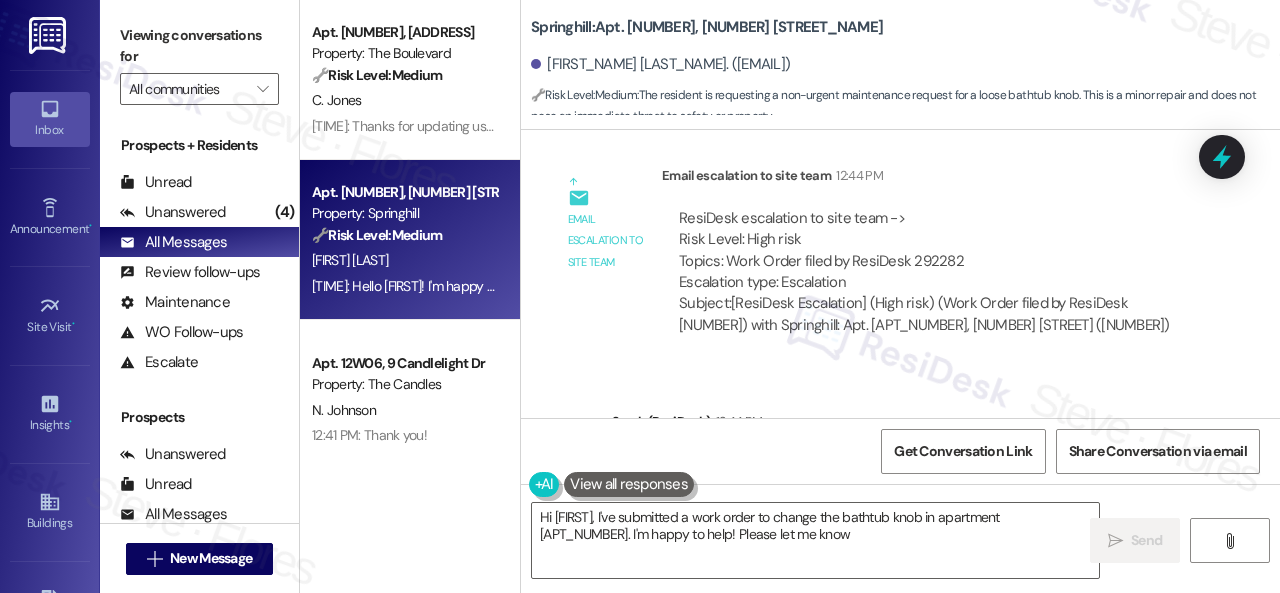 scroll, scrollTop: 9518, scrollLeft: 0, axis: vertical 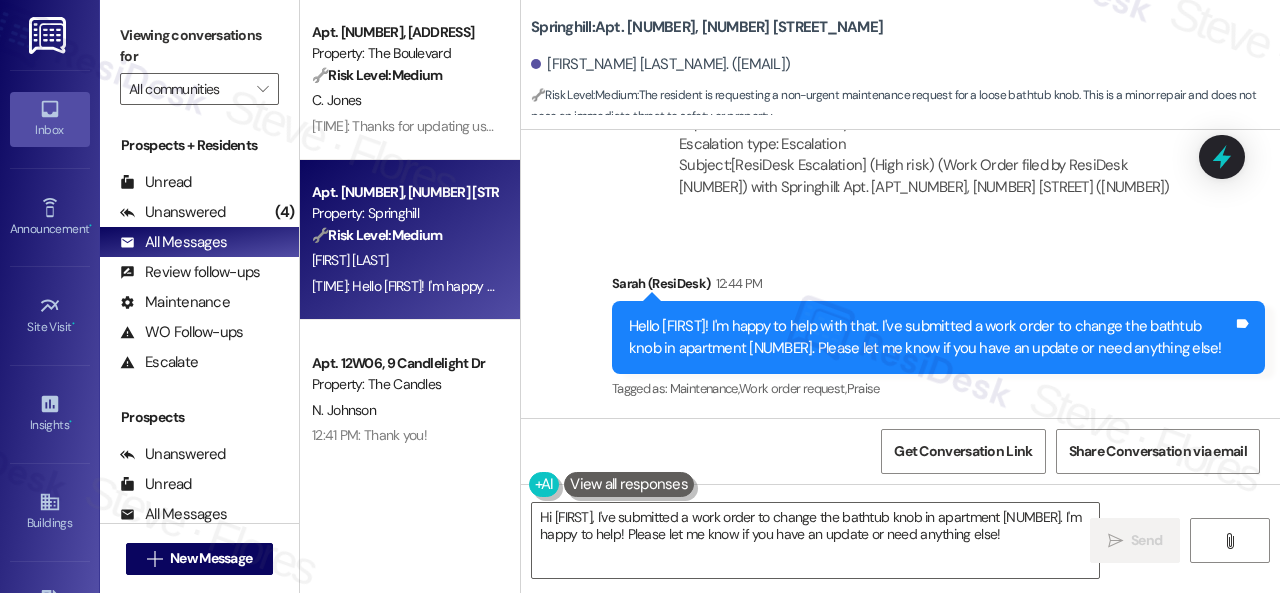 click on "Hi {{first_name}}, I've submitted a work order to change the bathtub knob in apartment 906. I'm happy to help! Please let me know if you have an update or need anything else!  Send " at bounding box center [900, 559] 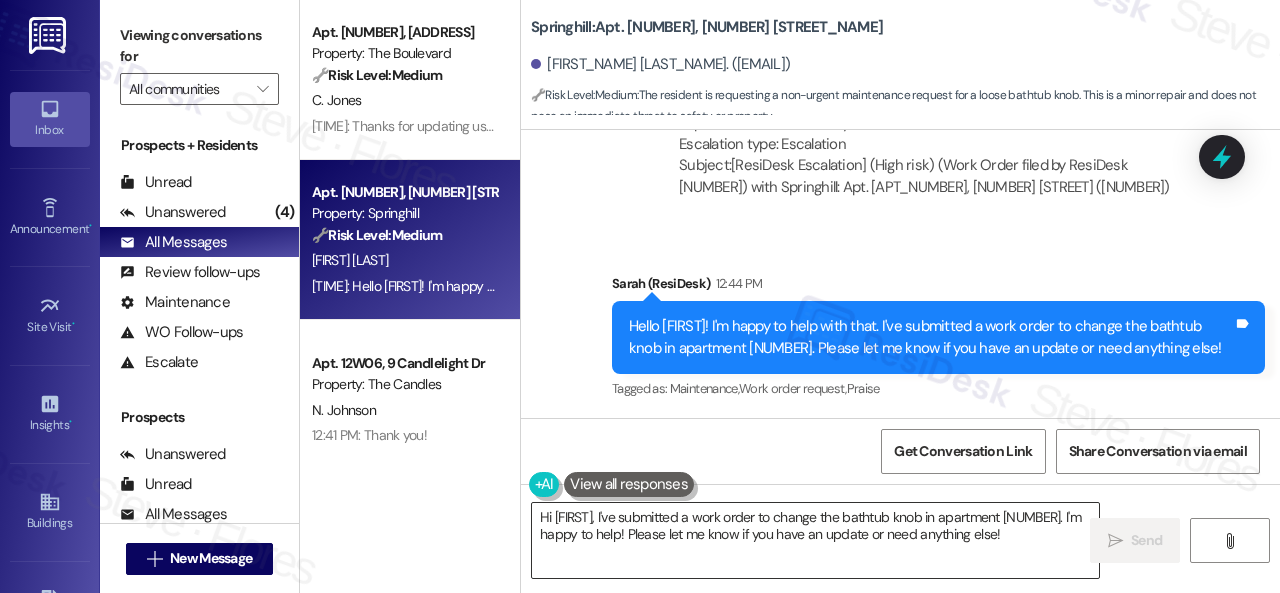 click on "Hi {{first_name}}, I've submitted a work order to change the bathtub knob in apartment 906. I'm happy to help! Please let me know if you have an update or need anything else!" at bounding box center (815, 540) 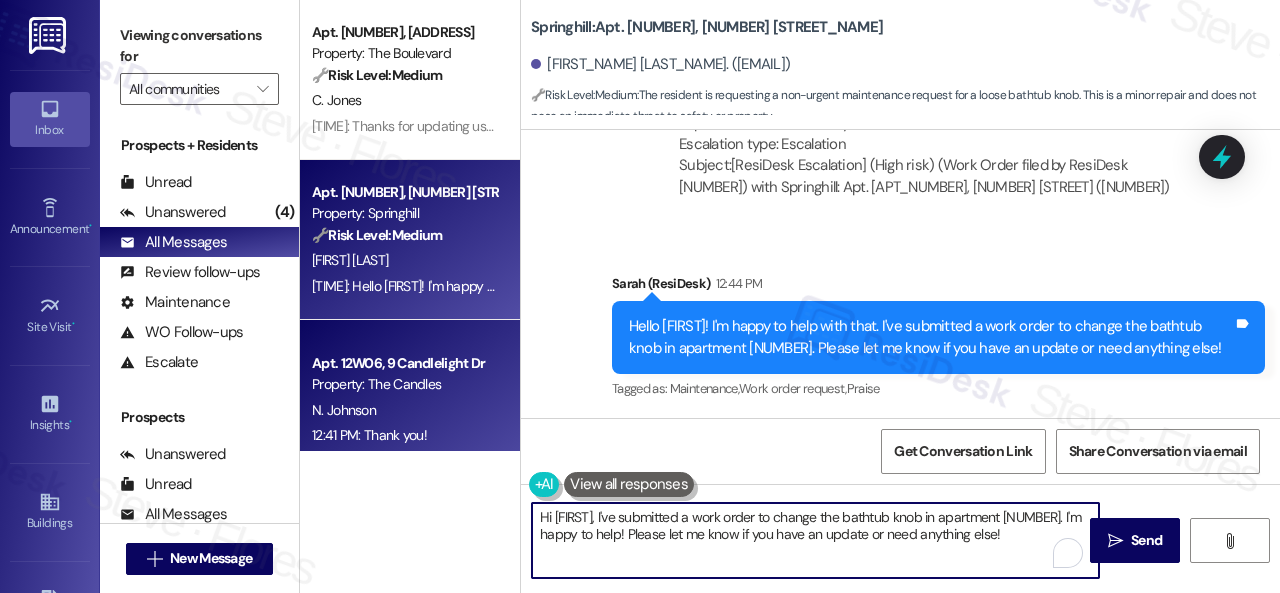 drag, startPoint x: 1049, startPoint y: 540, endPoint x: 416, endPoint y: 441, distance: 640.69495 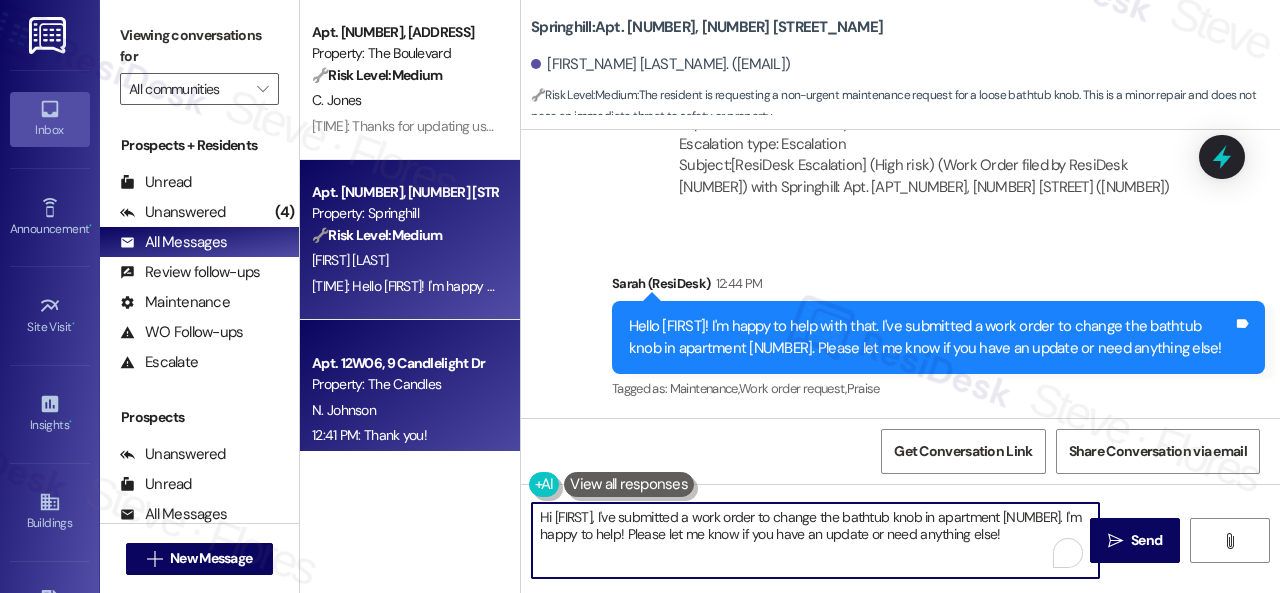 click on "Apt. 4986, 4800 Skyline Dr Property: The Boulevard 🔧  Risk Level:  Medium The resident is informing management that their rent will be late but indicates they will pay it before the 16th. This is a notification of a late payment, but it does not indicate a dispute or inability to pay, so it is categorized as a Tier 3 issue. C. Jones 12:45 PM: Thanks for updating us on your payment plan, Cynthia! We appreciate you letting us know. Please don't hesitate to reach out if you need anything else! 12:45 PM: Thanks for updating us on your payment plan, Cynthia! We appreciate you letting us know. Please don't hesitate to reach out if you need anything else! Apt. 906, 8755 W 121st Terrace Property: Springhill 🔧  Risk Level:  Medium The resident is requesting a non-urgent maintenance request for a loose bathtub knob. This is a minor repair and does not pose an immediate threat to safety or property. A. Munoz-Cruz Apt. 12W06, 9 Candlelight Dr Property: The Candles N. Johnson 12:41 PM: Thank you! ( 1 ) 🌟 Positive" at bounding box center [790, 296] 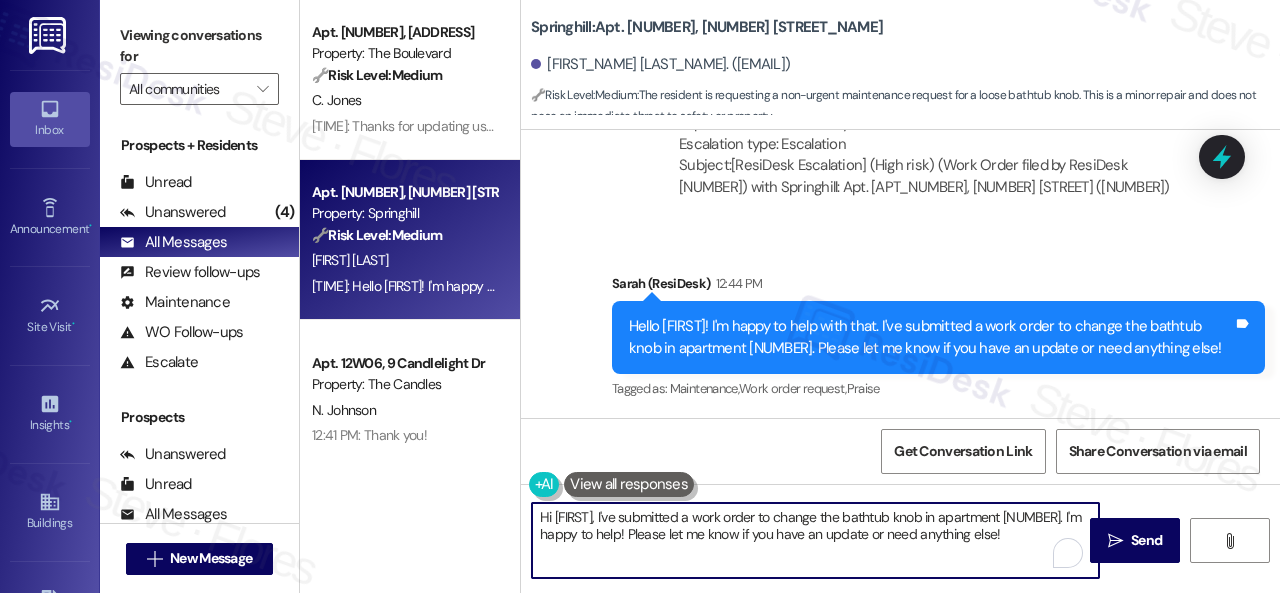 paste on "Note: Due to limited availability, our maintenance team isn't able to call or schedule visits in advance. By submitting a work order, you're permitting them to enter your apartment, even if you're not home. If any children may be alone during the visit, please let me know so we can inform the team." 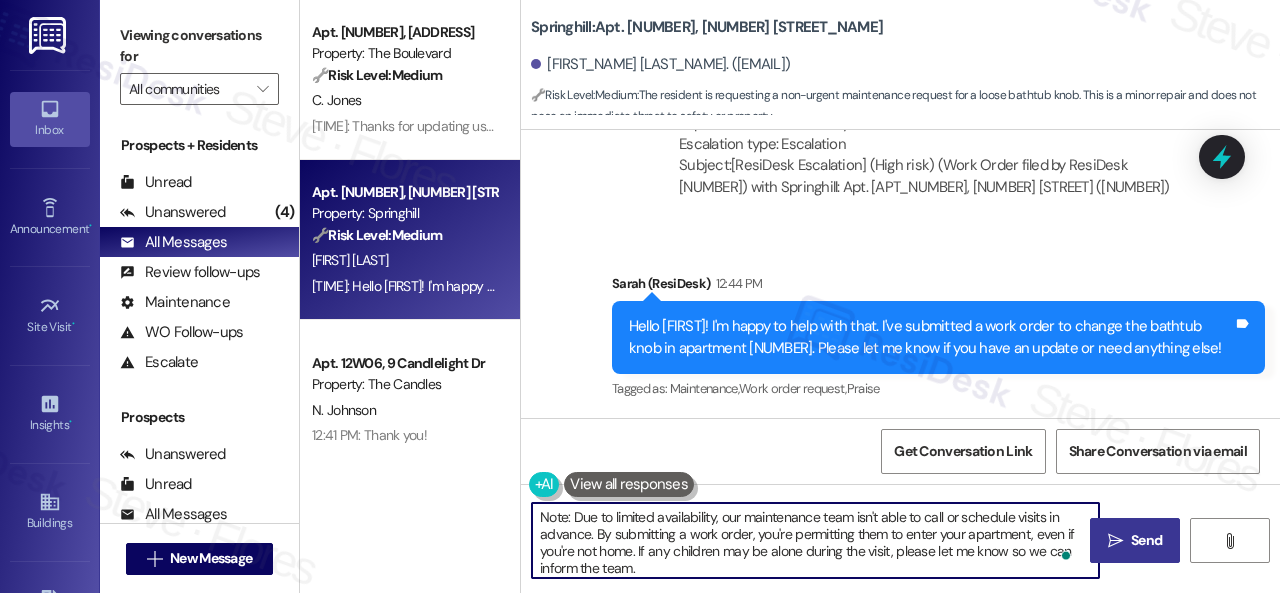type on "Note: Due to limited availability, our maintenance team isn't able to call or schedule visits in advance. By submitting a work order, you're permitting them to enter your apartment, even if you're not home. If any children may be alone during the visit, please let me know so we can inform the team." 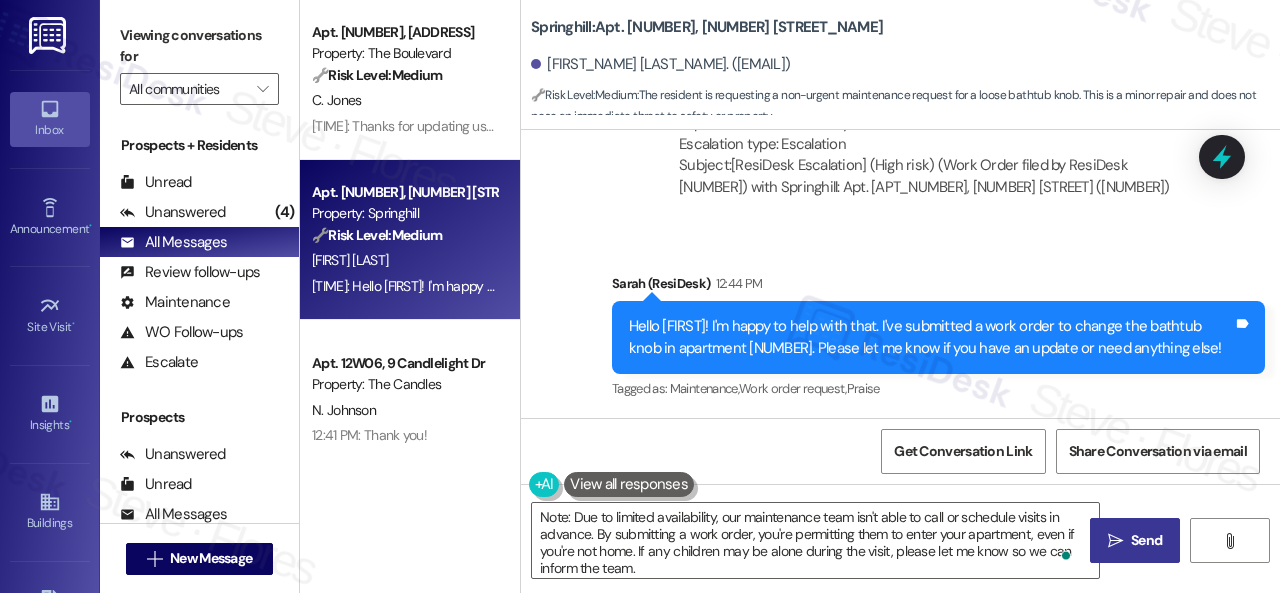 click on "Send" at bounding box center (1146, 540) 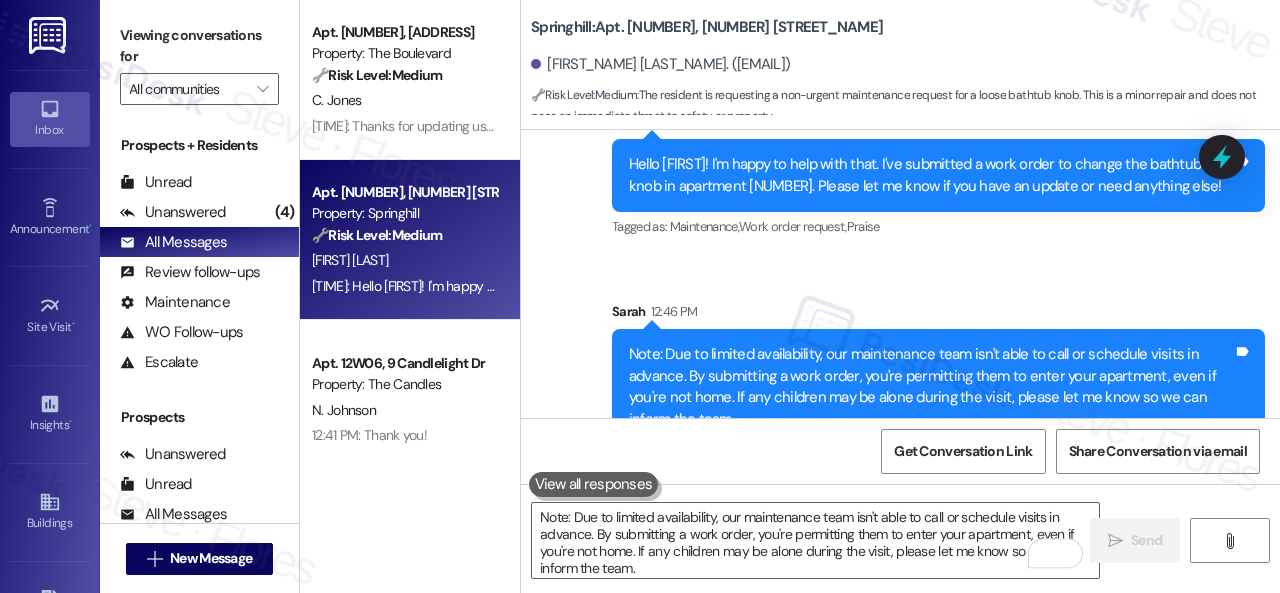 scroll, scrollTop: 9722, scrollLeft: 0, axis: vertical 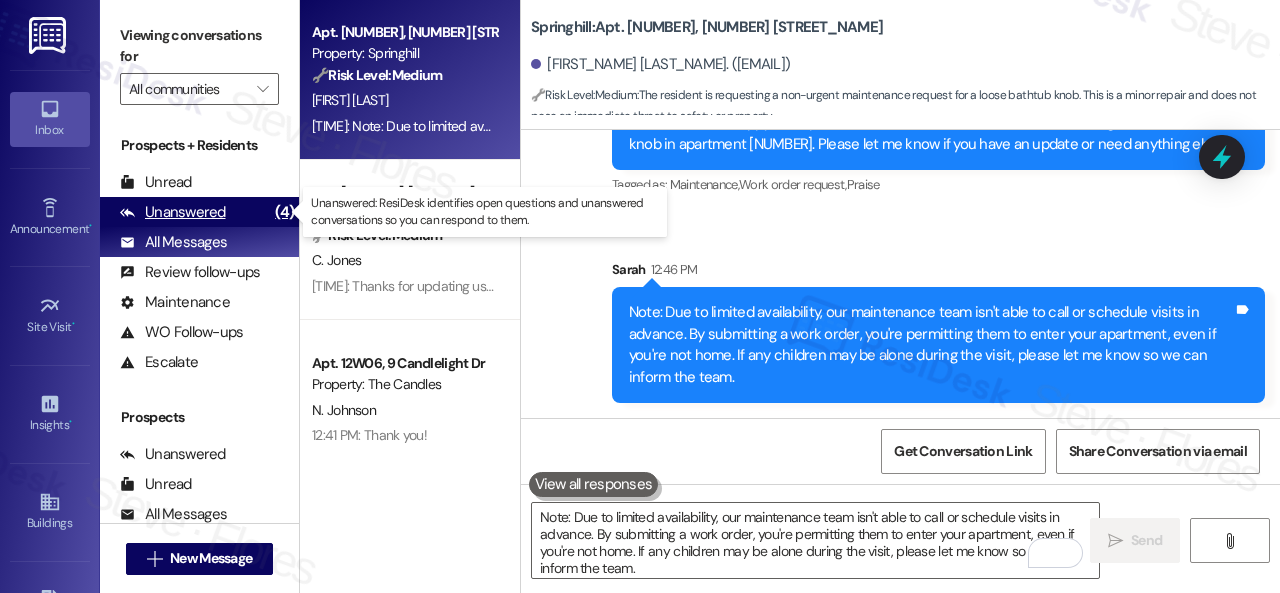 click on "Unanswered" at bounding box center [173, 212] 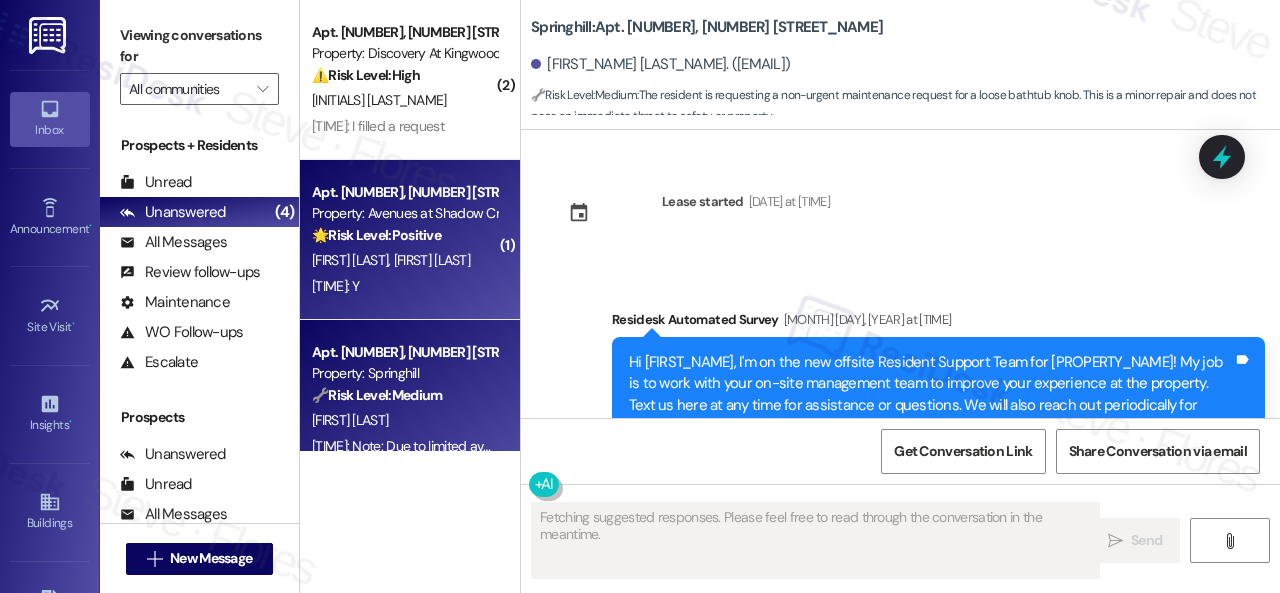 scroll, scrollTop: 9080, scrollLeft: 0, axis: vertical 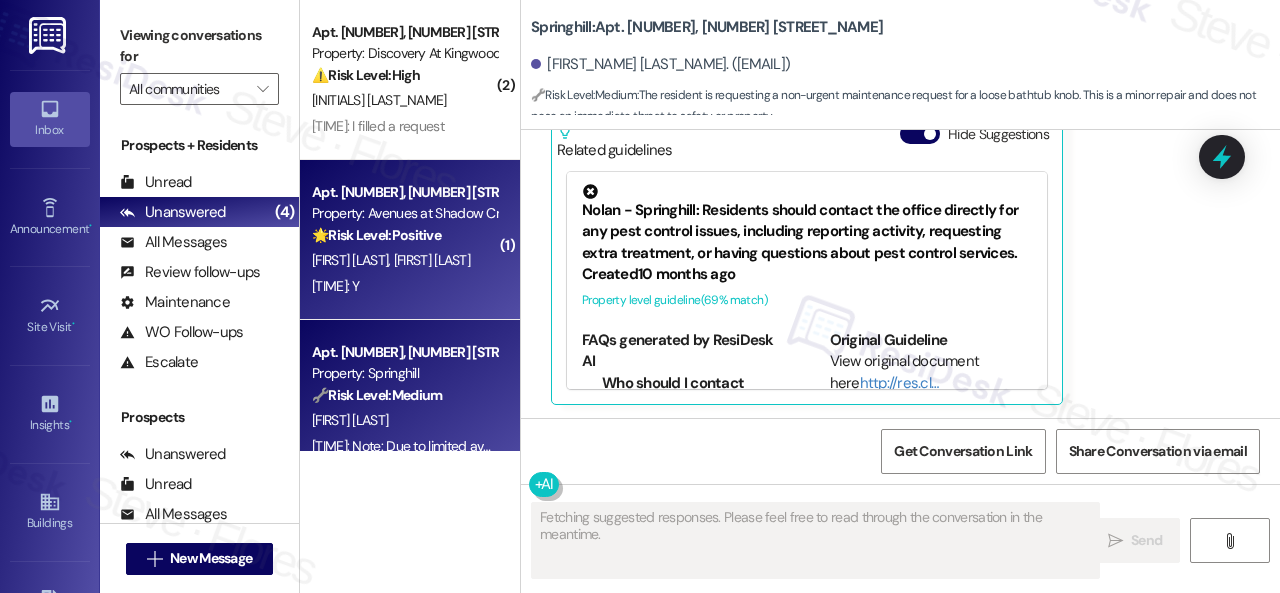 click on "12:16 PM: Y 12:16 PM: Y" at bounding box center (404, 286) 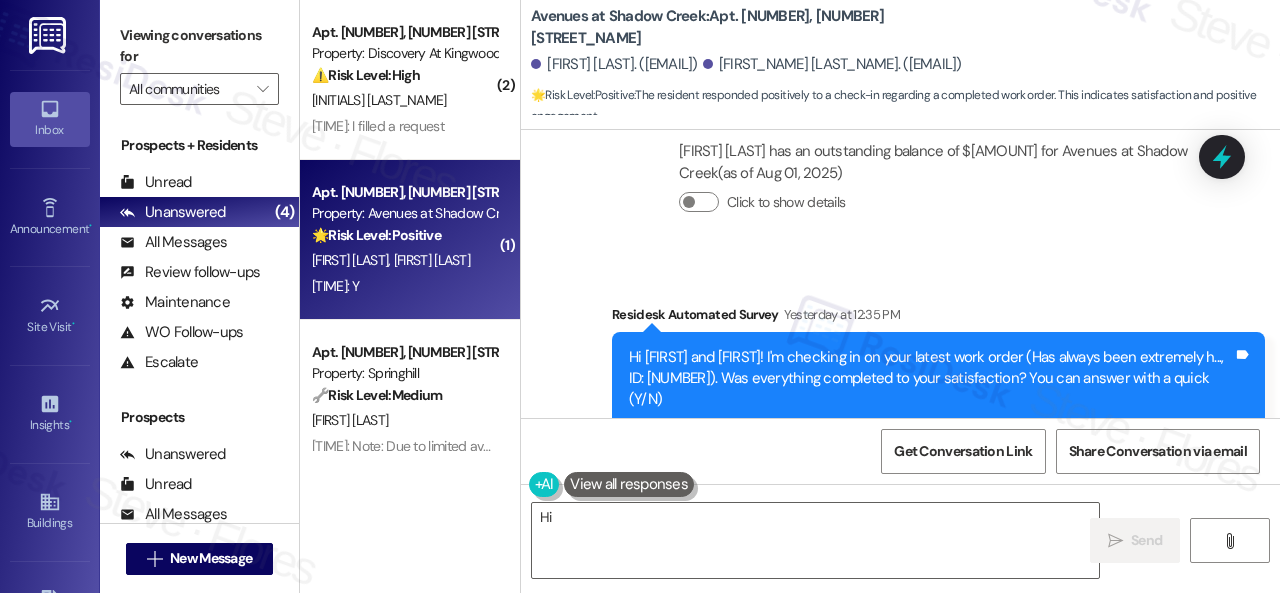scroll, scrollTop: 2368, scrollLeft: 0, axis: vertical 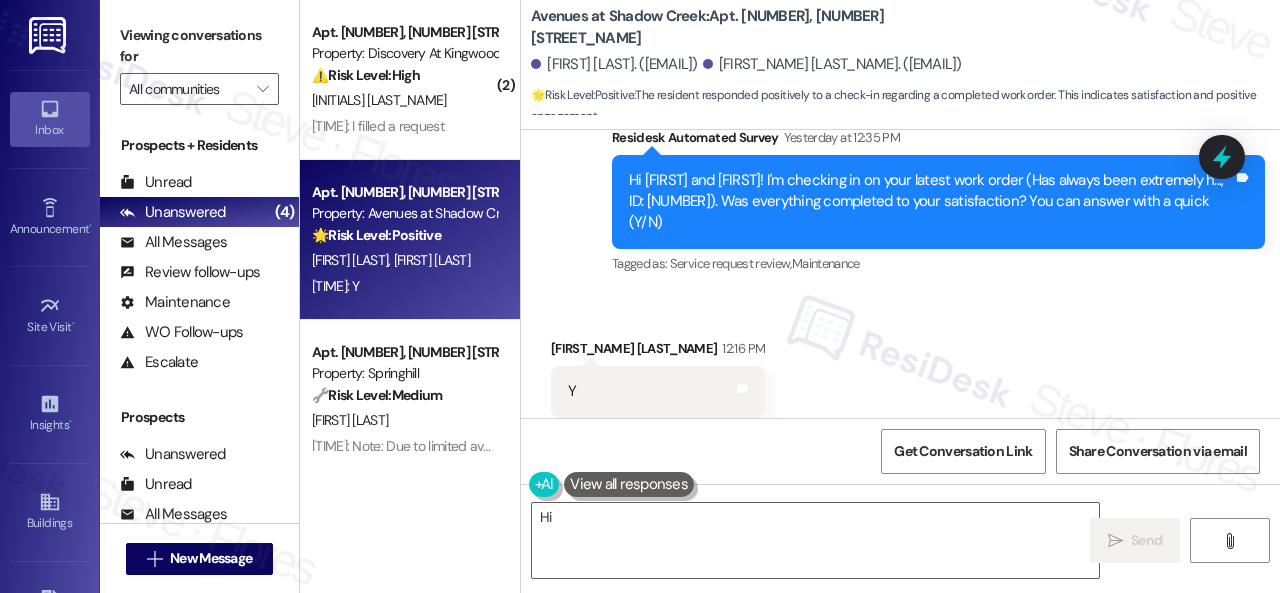 click on "Survey, sent via SMS Residesk Automated Survey Yesterday at 12:35 PM Hi Juan and Gracie! I'm checking in on your latest work order (Has always been extremely h..., ID: 291560). Was everything completed to your satisfaction? You can answer with a quick (Y/N) Tags and notes Tagged as:   Service request review ,  Click to highlight conversations about Service request review Maintenance Click to highlight conversations about Maintenance" at bounding box center (900, 188) 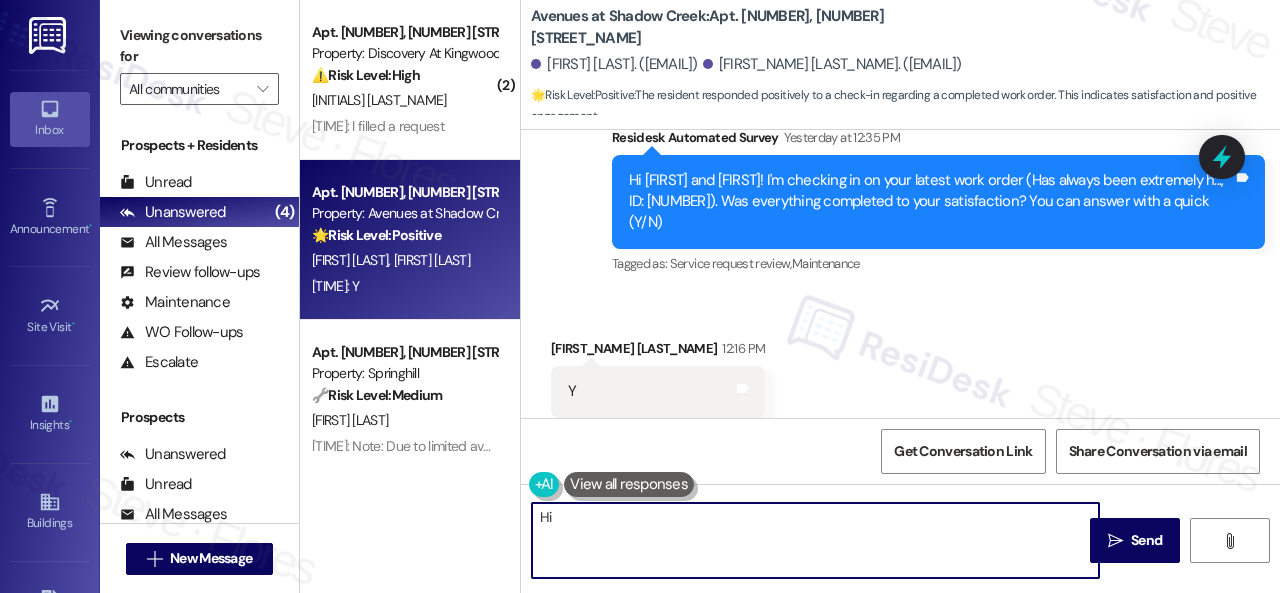 drag, startPoint x: 658, startPoint y: 565, endPoint x: 408, endPoint y: 488, distance: 261.5894 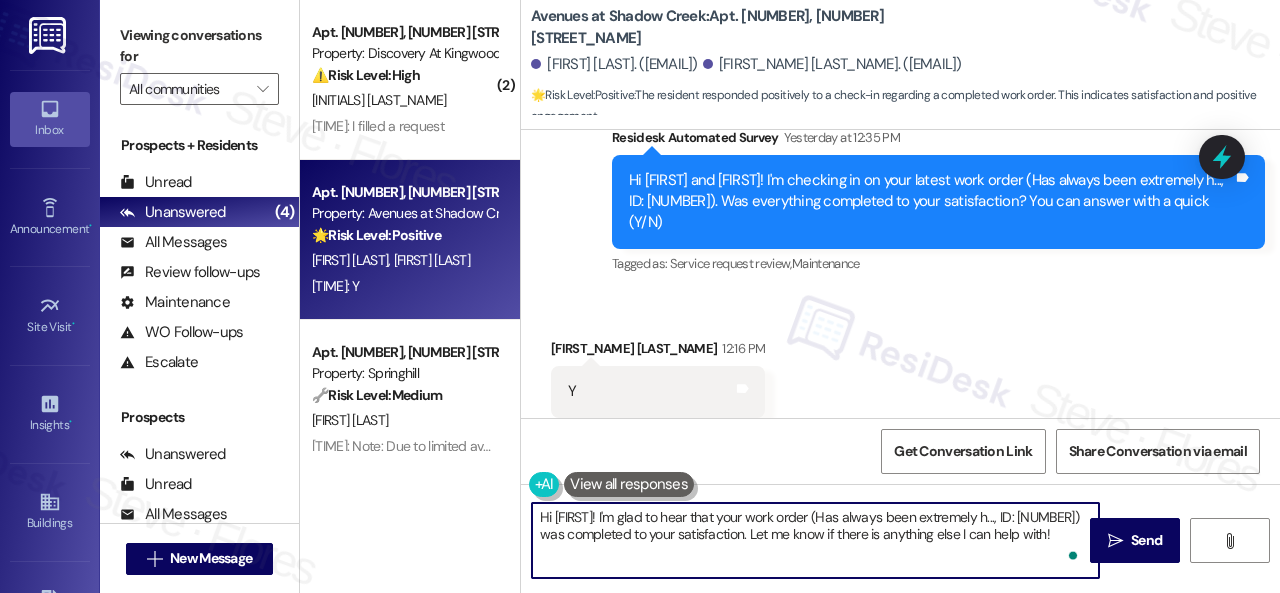 paste on "Glad everything’s all set! If {{property}} met your expectations, please reply with “Yes.” If not, no problem — we’d love to hear your feedback so we can continue to improve. Thank you!" 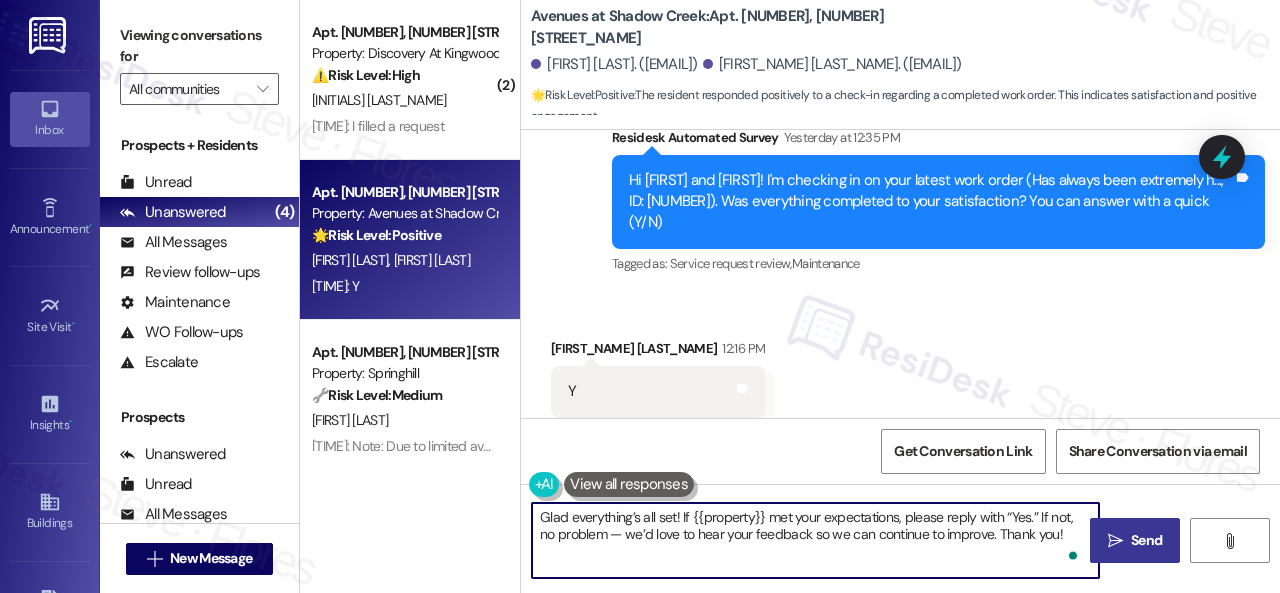 type on "Glad everything’s all set! If {{property}} met your expectations, please reply with “Yes.” If not, no problem — we’d love to hear your feedback so we can continue to improve. Thank you!" 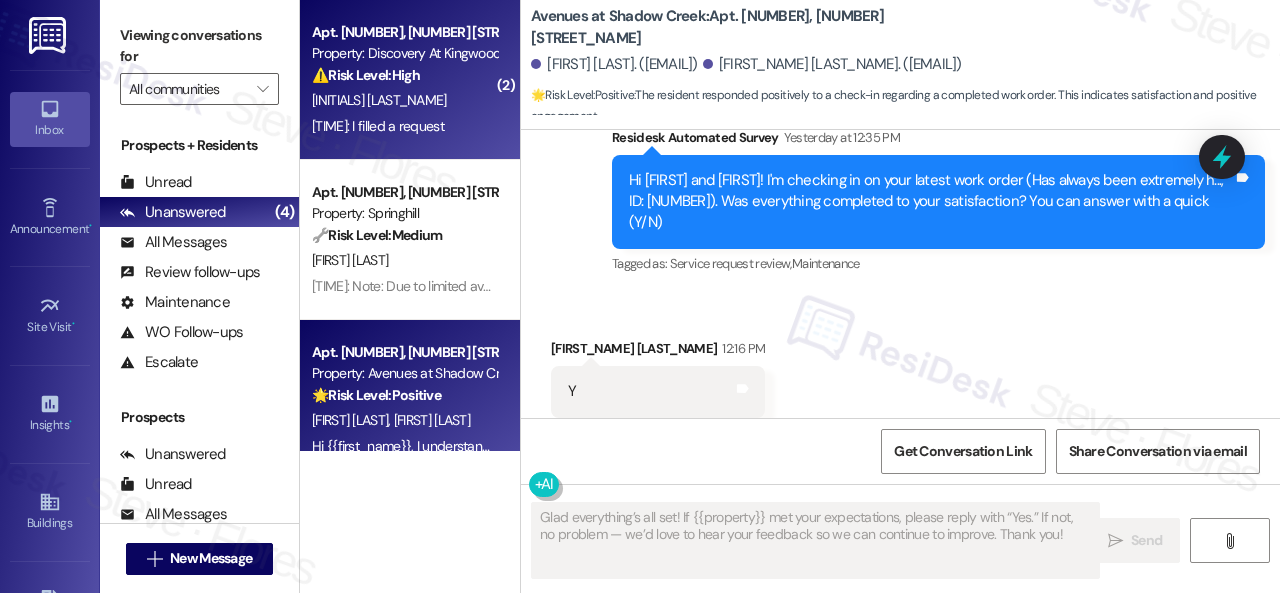 click on "[INITIAL]. [LAST]" at bounding box center (404, 100) 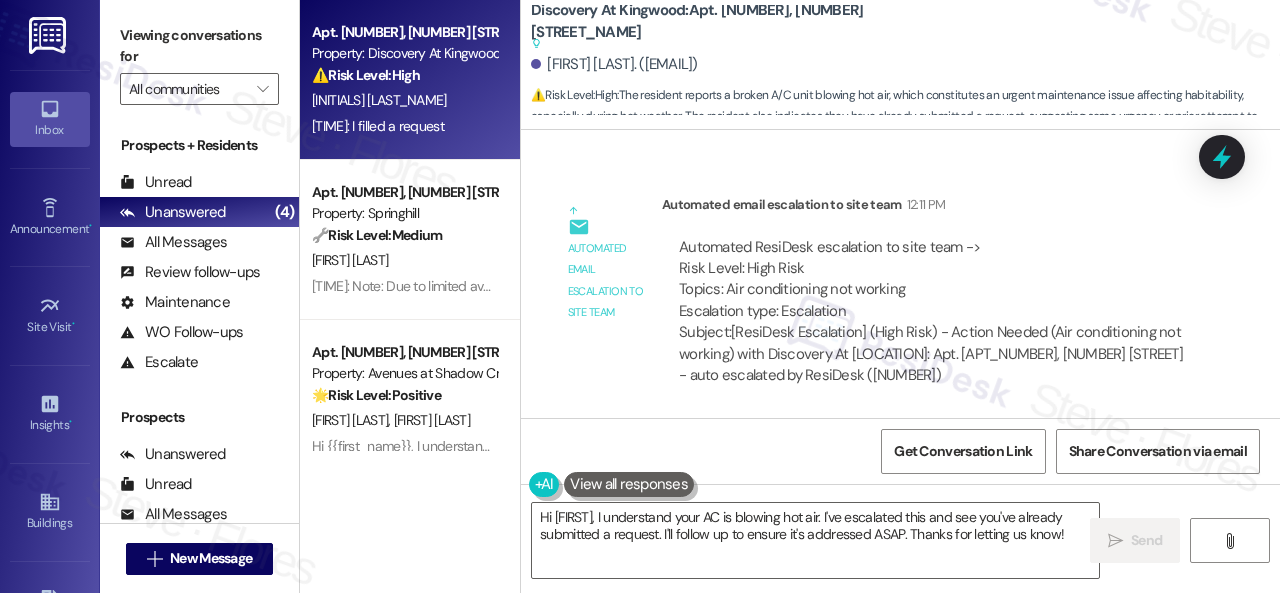 scroll, scrollTop: 10406, scrollLeft: 0, axis: vertical 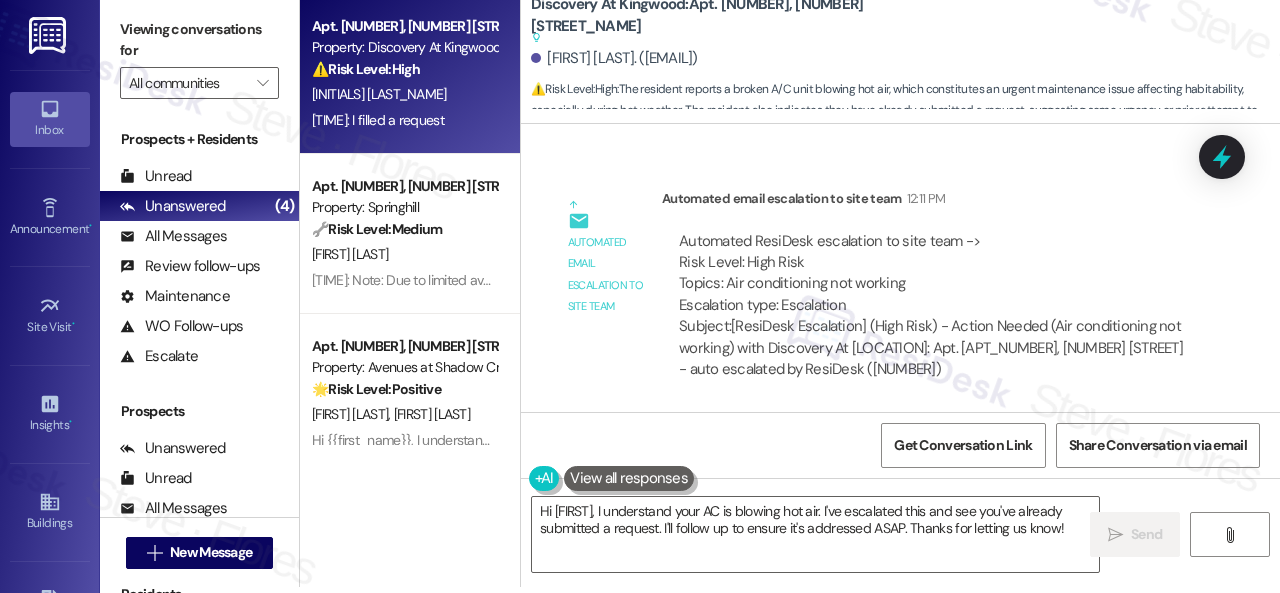 click on "Automated ResiDesk escalation to site team ->
Risk Level: High Risk
Topics: Air conditioning not working
Escalation type: Escalation" at bounding box center [933, 274] 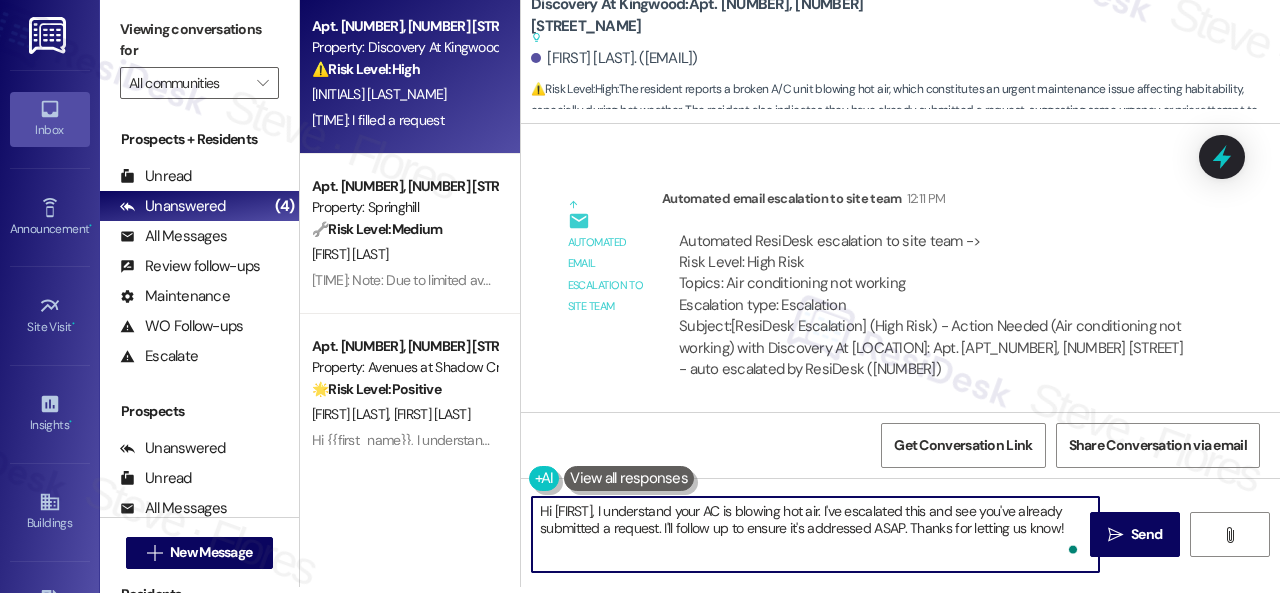 drag, startPoint x: 869, startPoint y: 511, endPoint x: 875, endPoint y: 540, distance: 29.614185 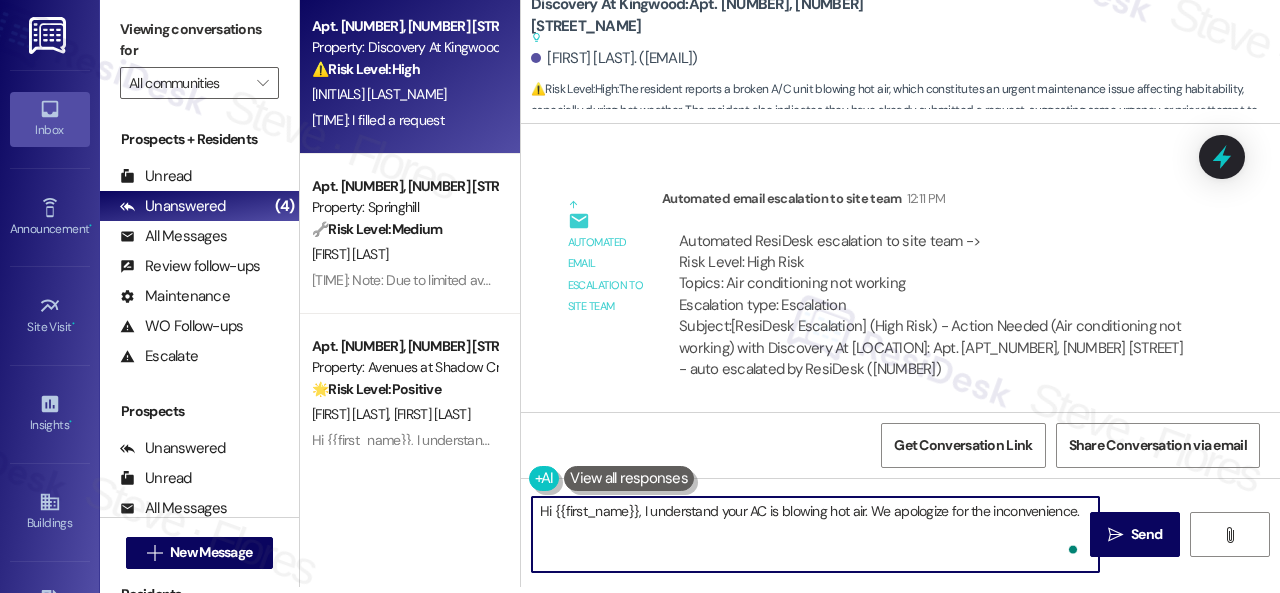 paste on "lease provide the work order number, and I'll gladly follow up with the site team immediately. Thank you!" 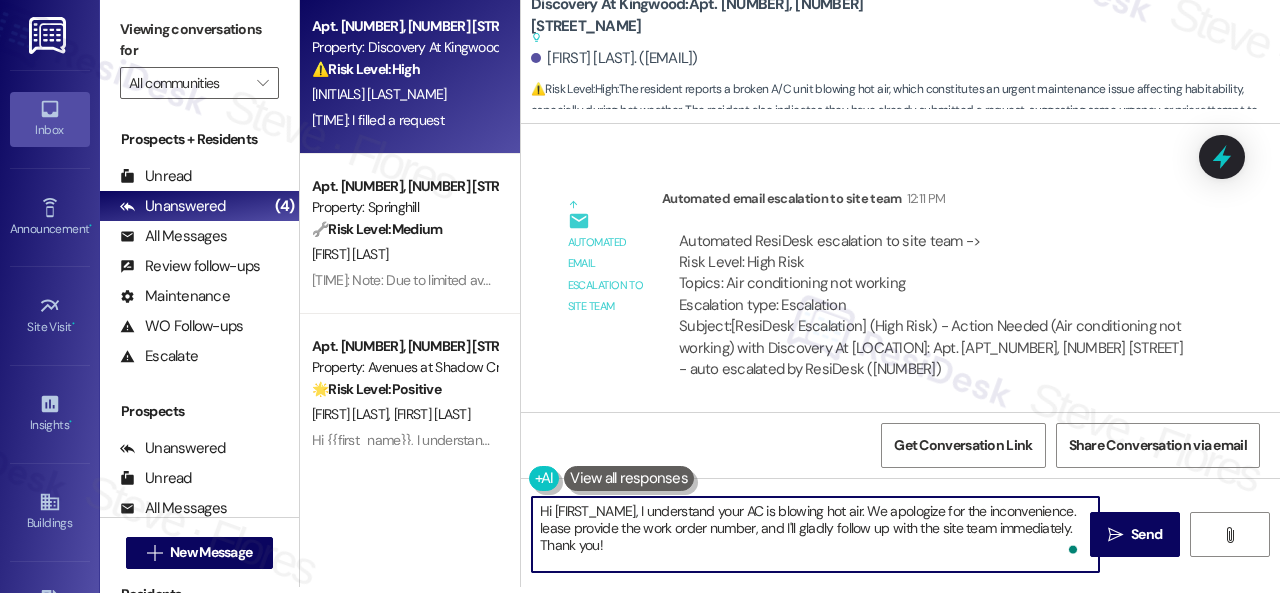 click on "Hi {{first_name}}, I understand your AC is blowing hot air. We apologize for the inconvenience. lease provide the work order number, and I'll gladly follow up with the site team immediately. Thank you!" at bounding box center (815, 534) 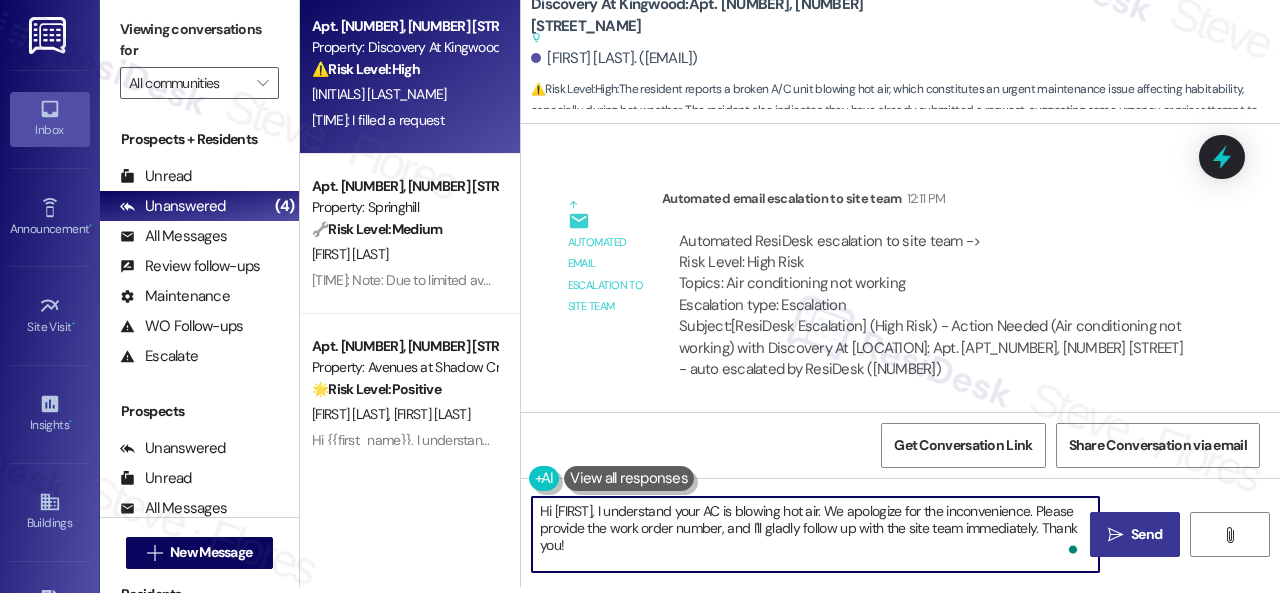 type on "Hi {{first_name}}, I understand your AC is blowing hot air. We apologize for the inconvenience. Please provide the work order number, and I'll gladly follow up with the site team immediately. Thank you!" 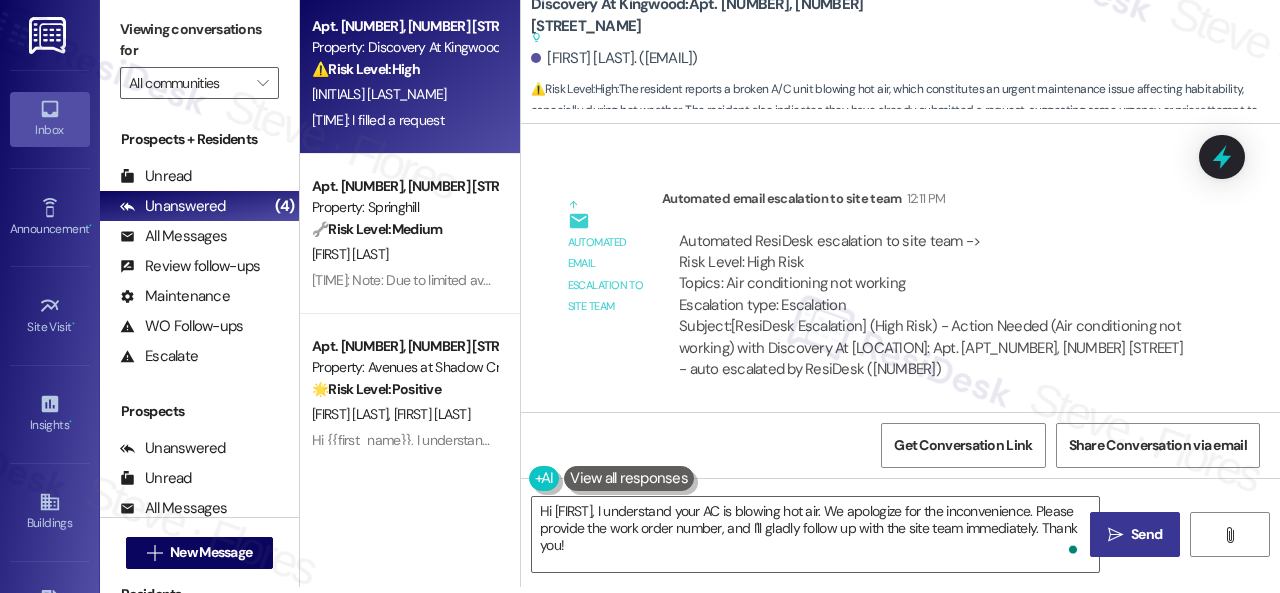 click on "" at bounding box center [1115, 535] 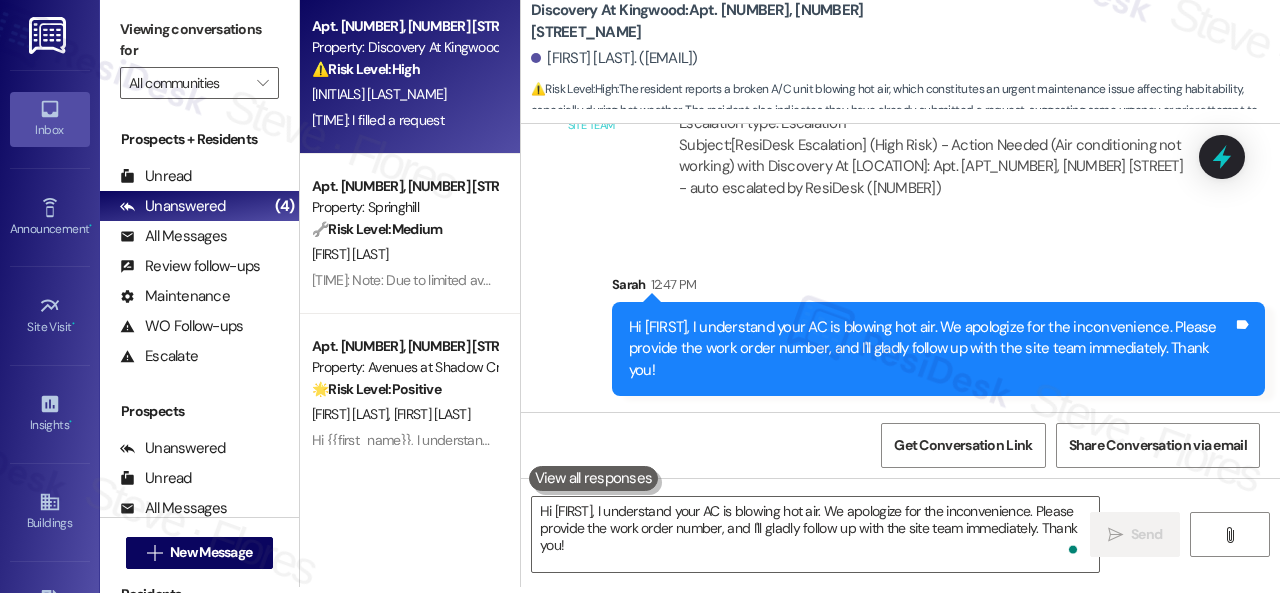 scroll, scrollTop: 10078, scrollLeft: 0, axis: vertical 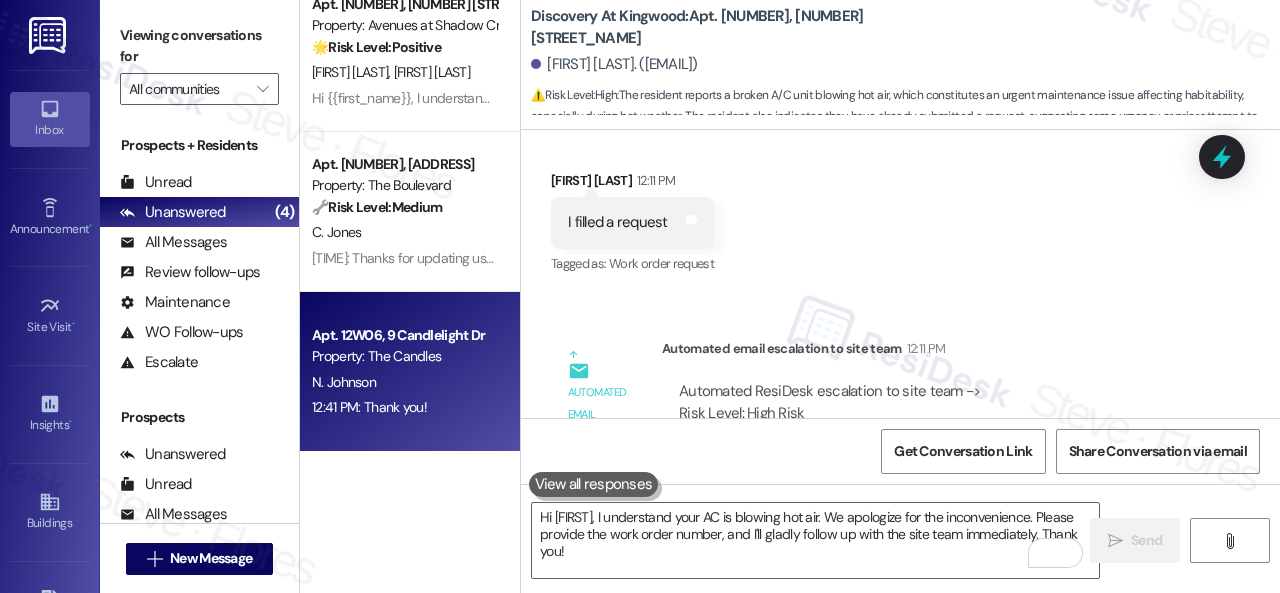 click on "N. Johnson" at bounding box center [404, 382] 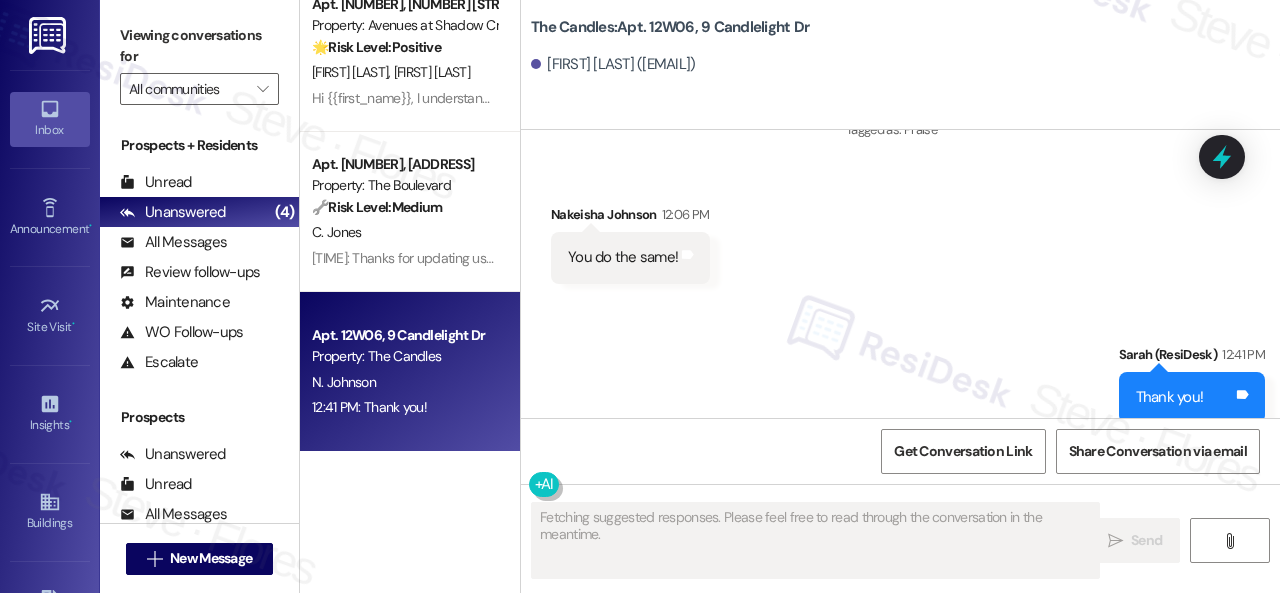 scroll, scrollTop: 4947, scrollLeft: 0, axis: vertical 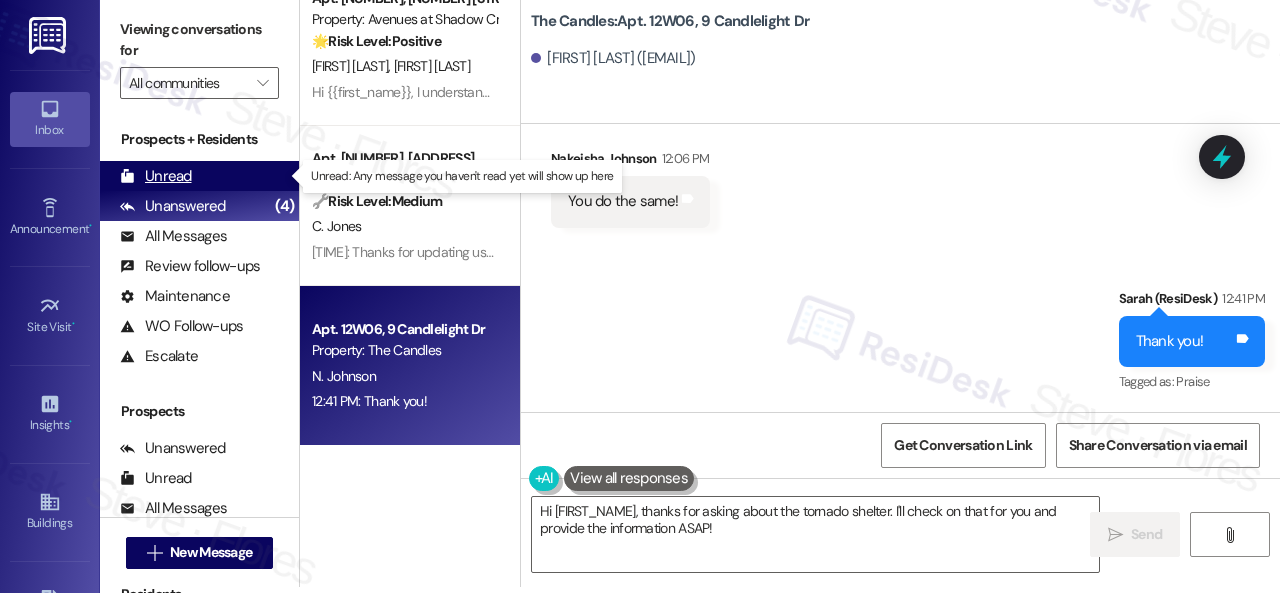 click on "Unread" at bounding box center [156, 176] 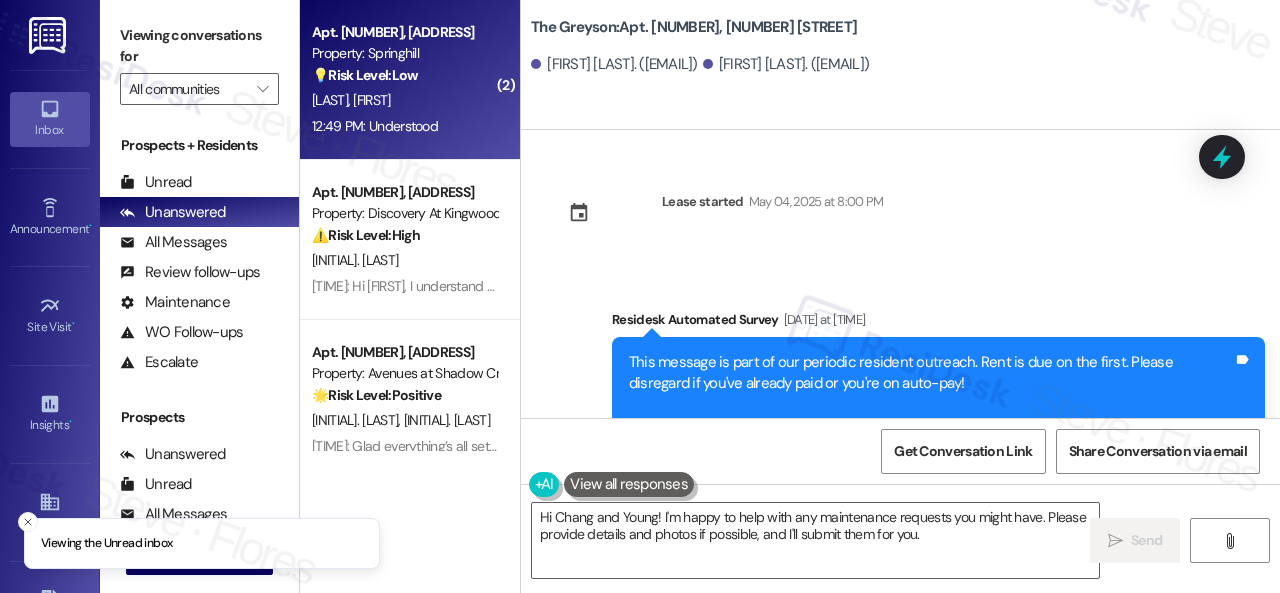 scroll, scrollTop: 0, scrollLeft: 0, axis: both 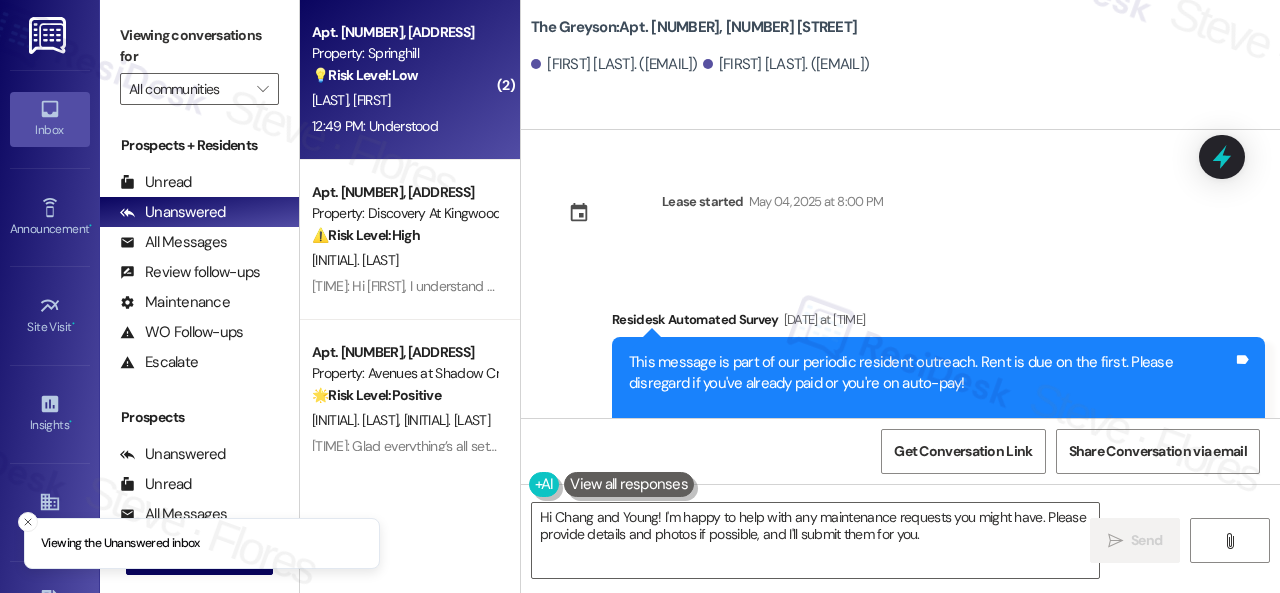 click on "[LAST], [FIRST]" at bounding box center [404, 100] 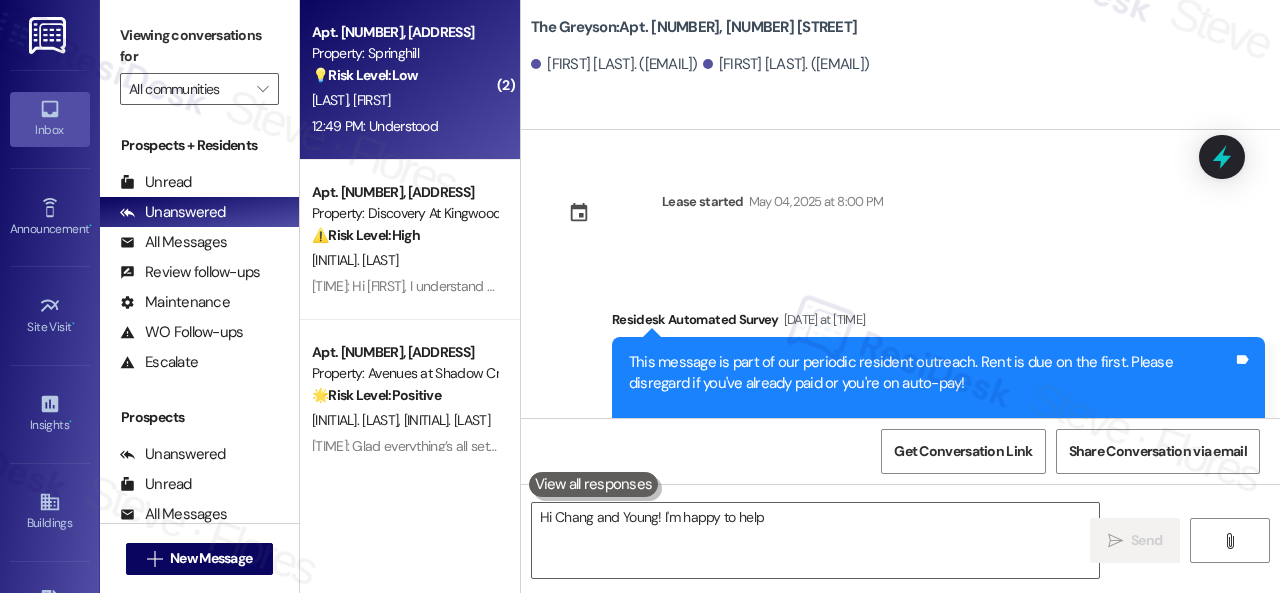 type on "Hi Chang and Young! I'm happy to help" 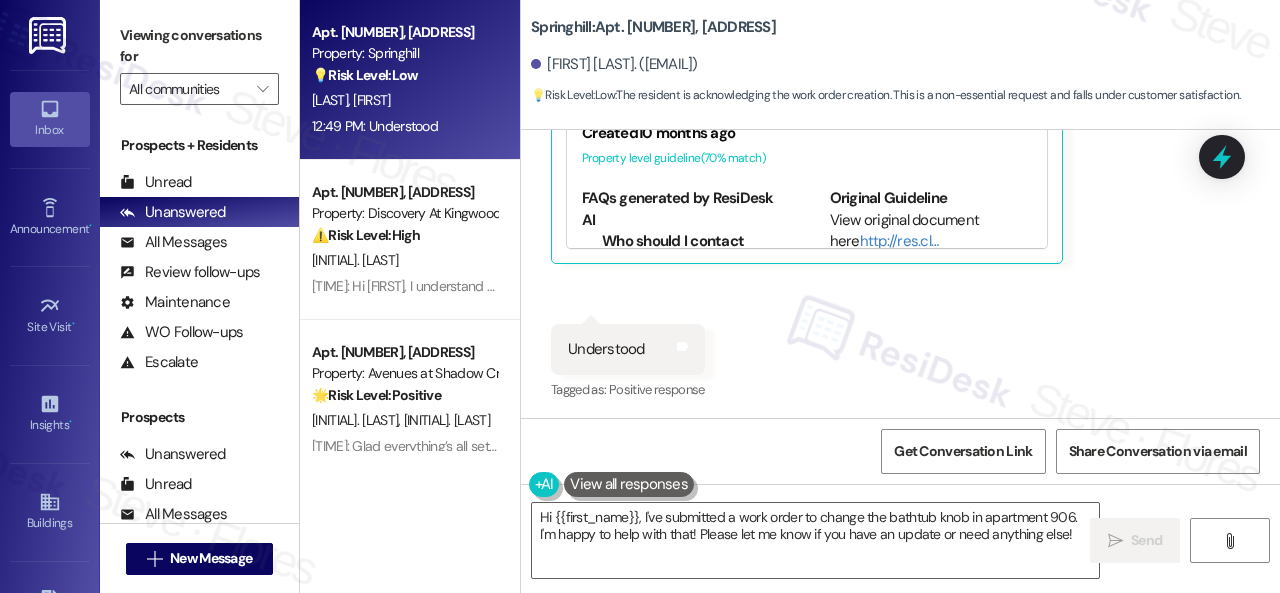 scroll, scrollTop: 10139, scrollLeft: 0, axis: vertical 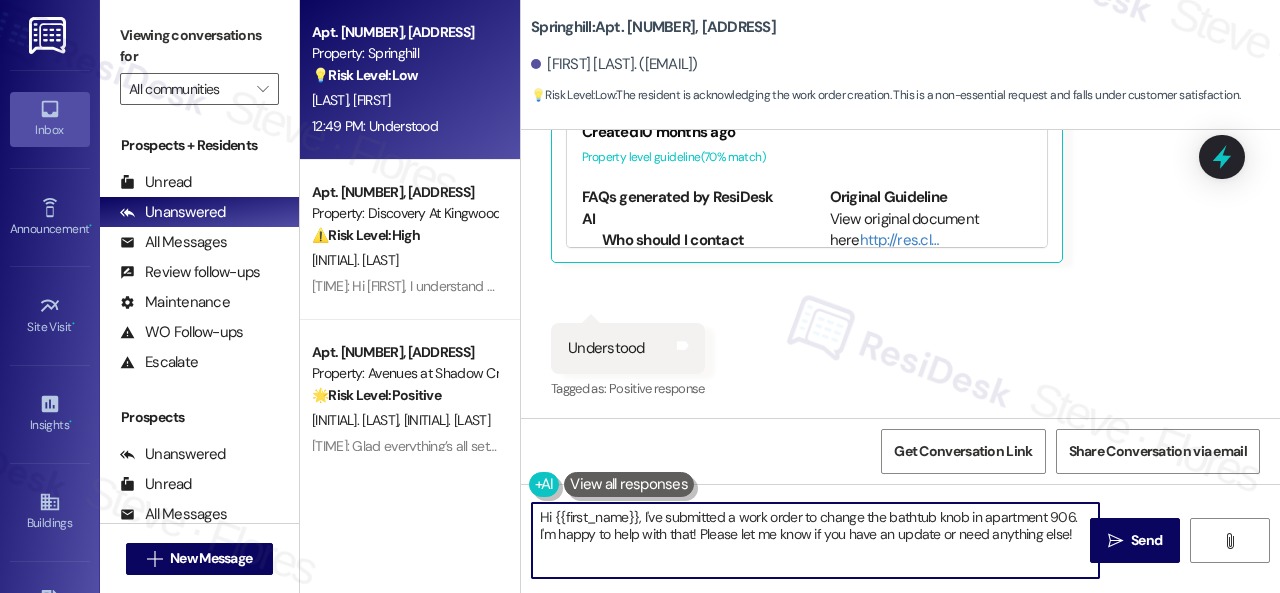 click on "Hi {{first_name}}, I've submitted a work order to change the bathtub knob in apartment 906. I'm happy to help with that! Please let me know if you have an update or need anything else!" at bounding box center [815, 540] 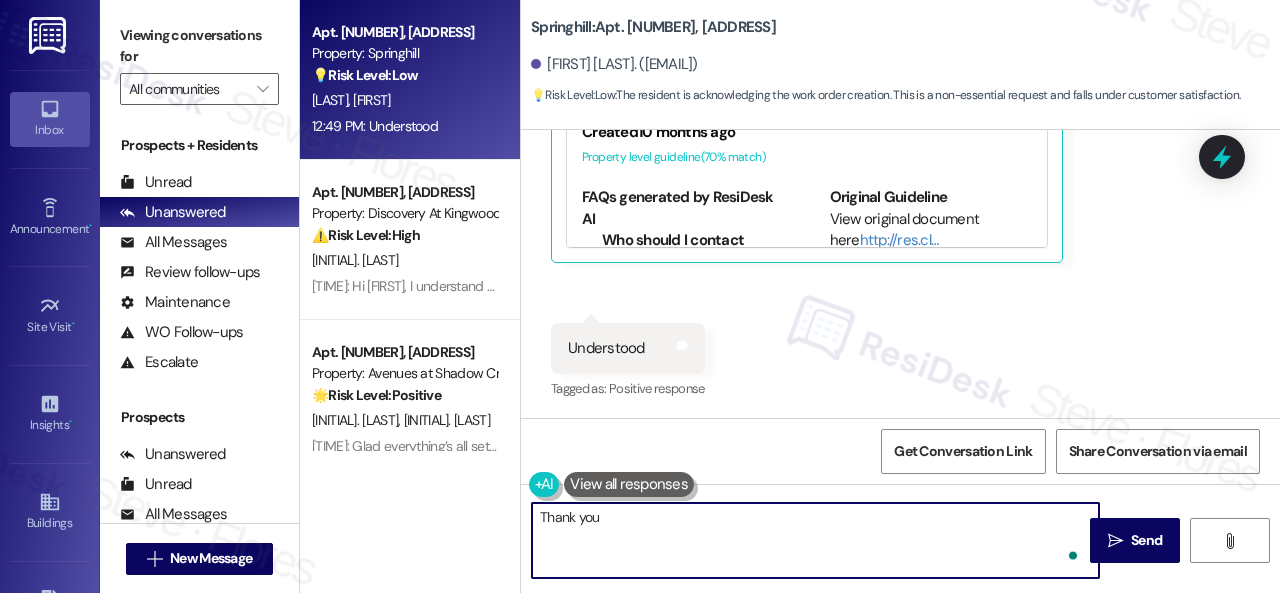 type on "Thank you." 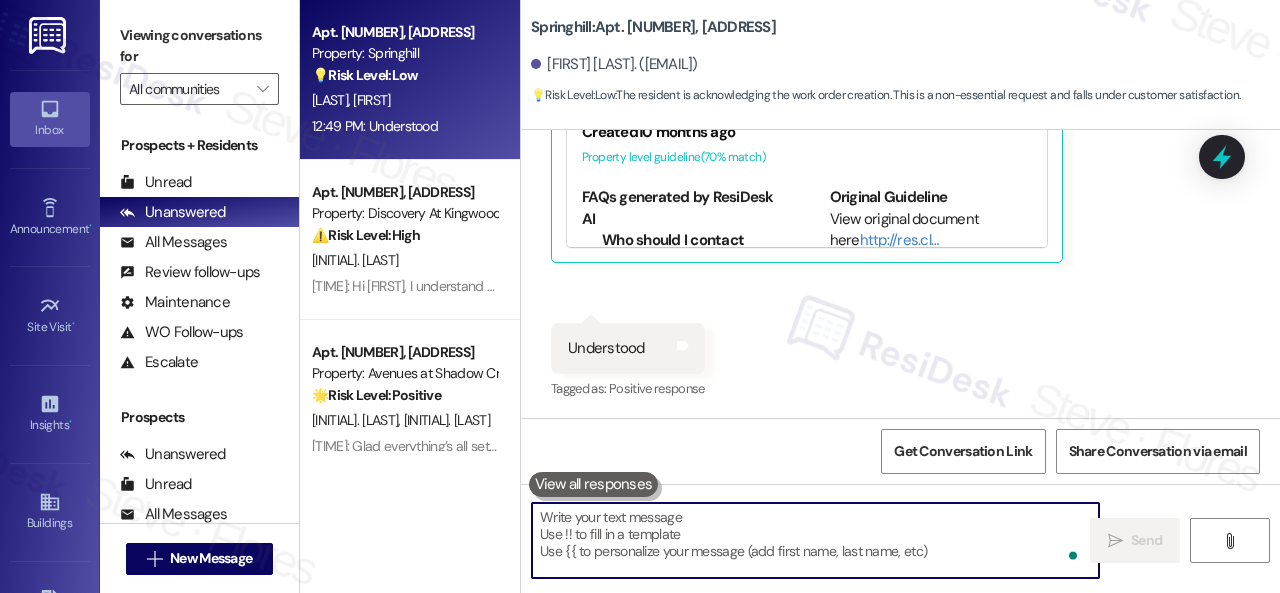 scroll, scrollTop: 10138, scrollLeft: 0, axis: vertical 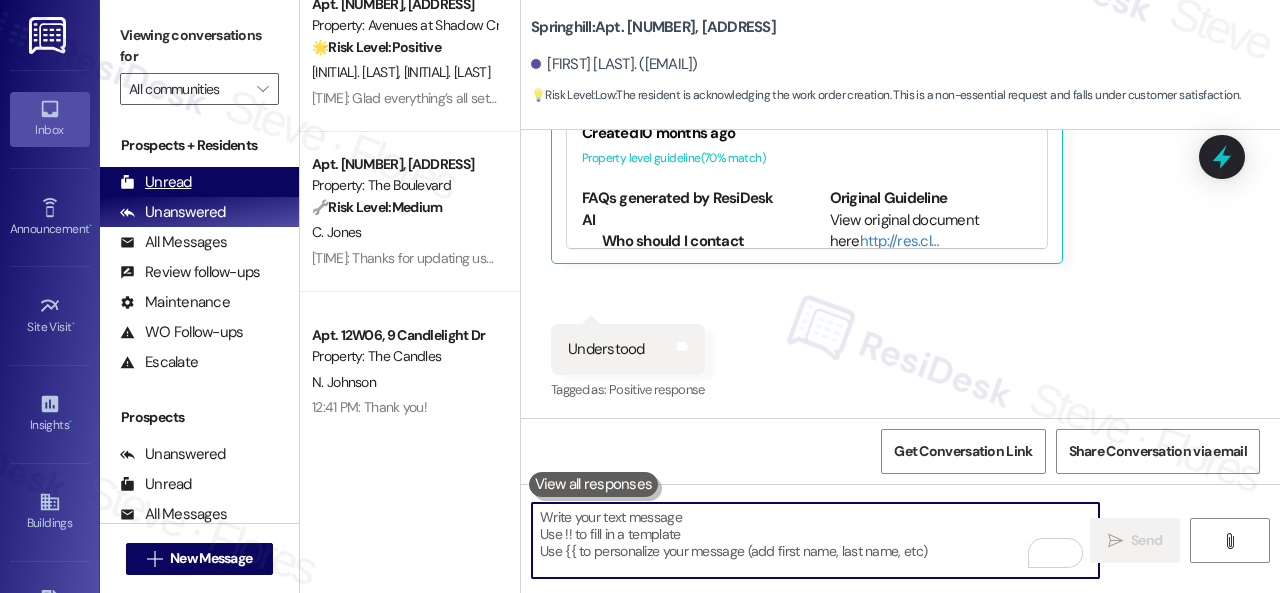 type 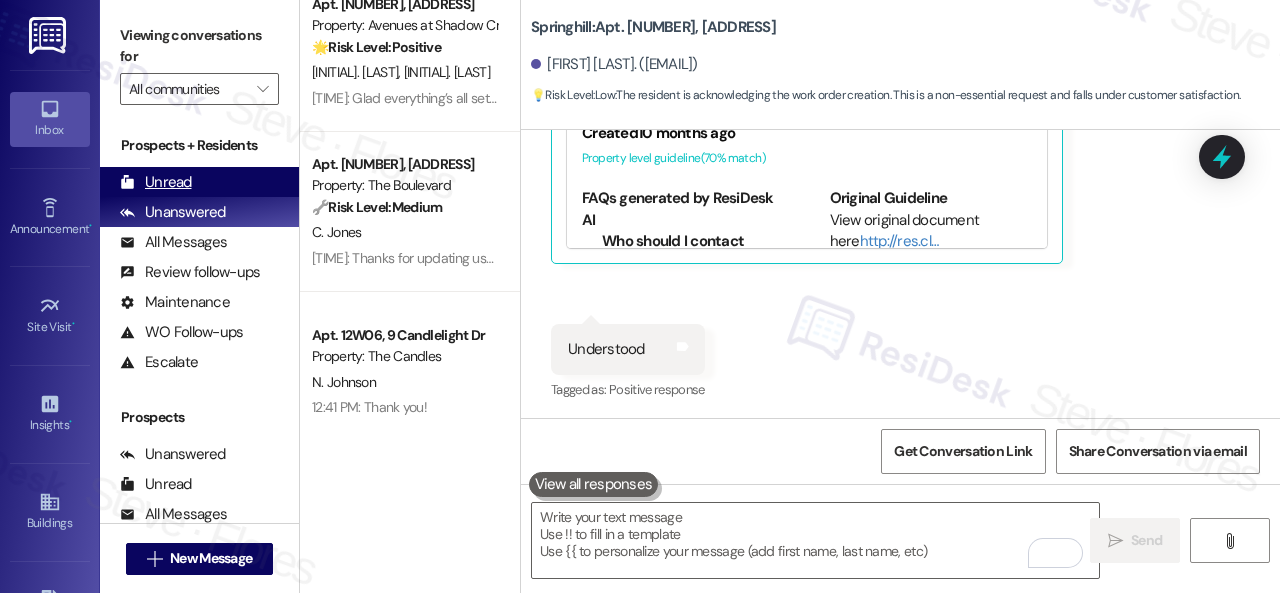 click on "Unread" at bounding box center (156, 182) 